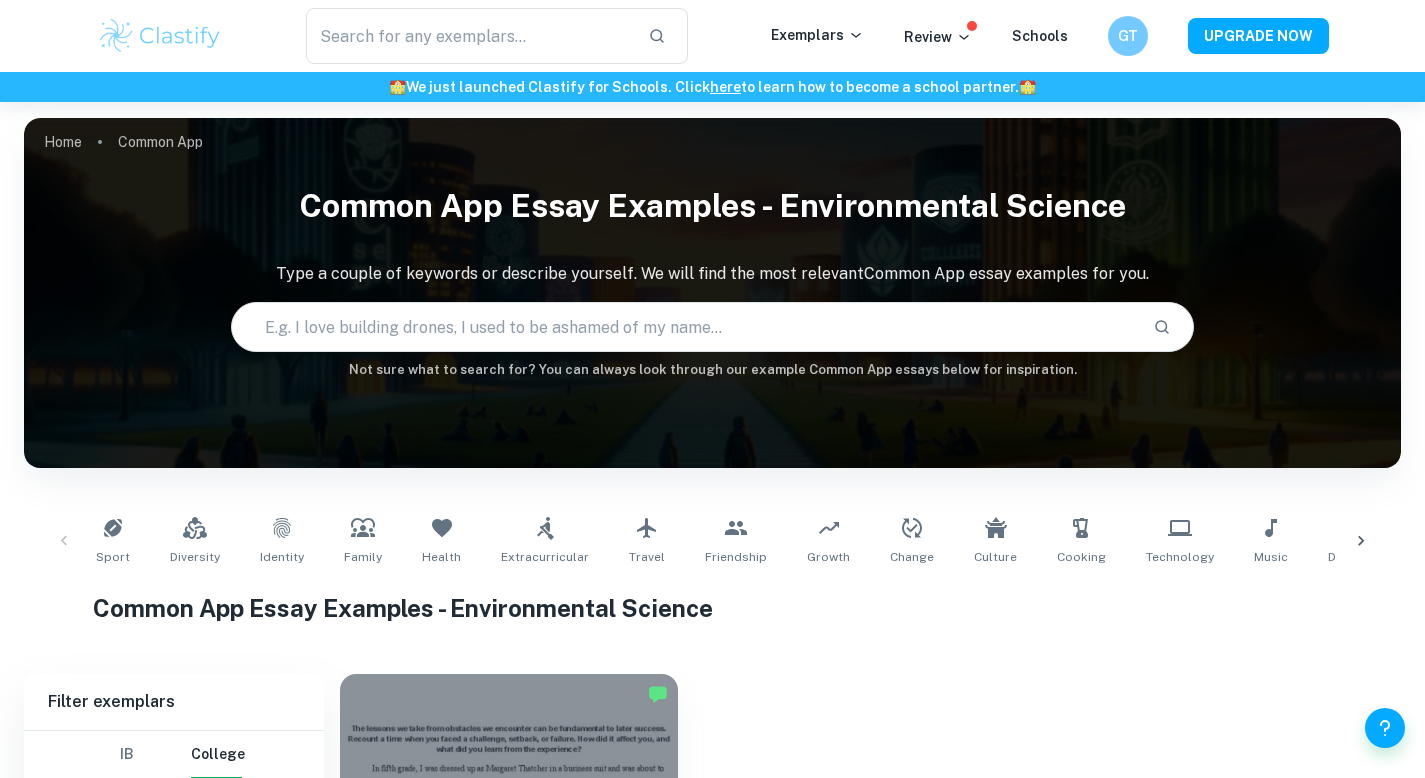 scroll, scrollTop: 0, scrollLeft: 0, axis: both 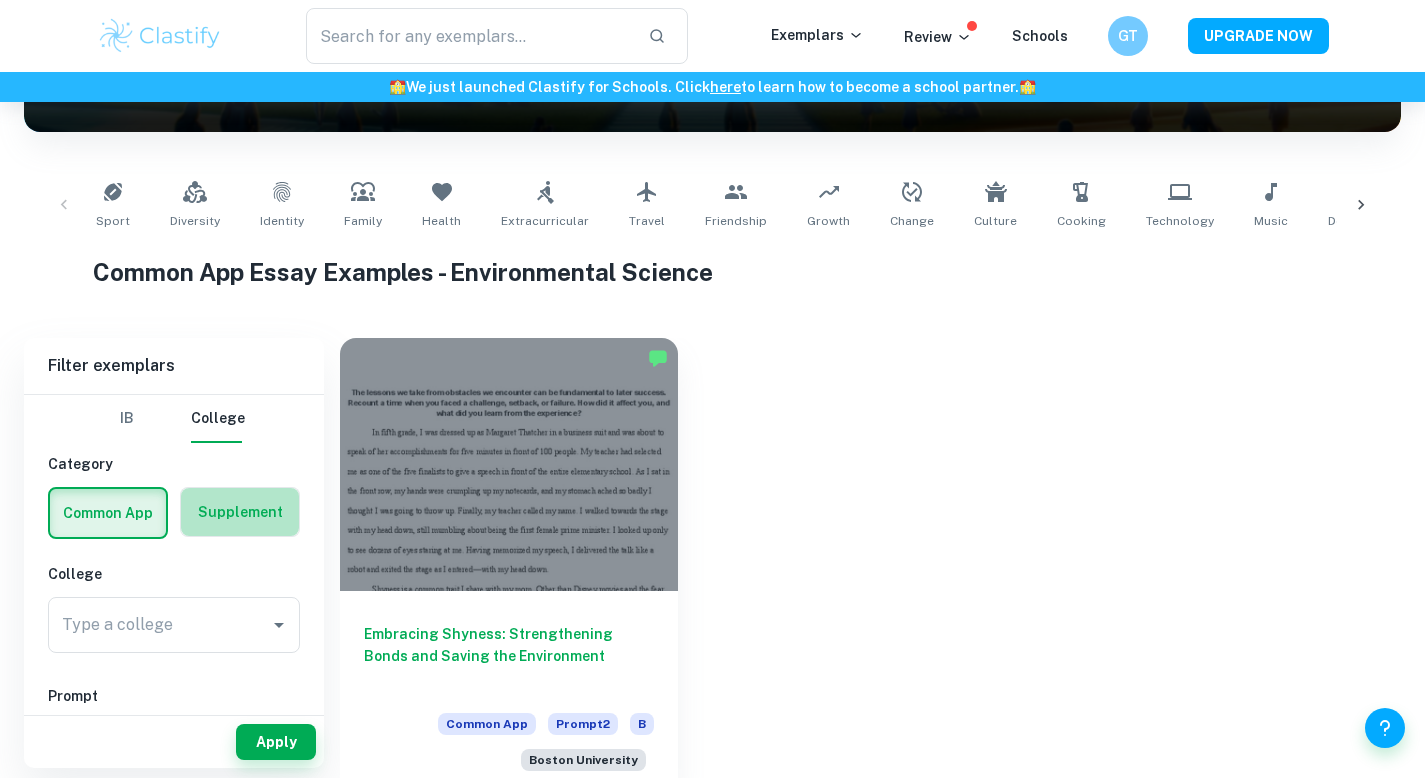 click at bounding box center (240, 512) 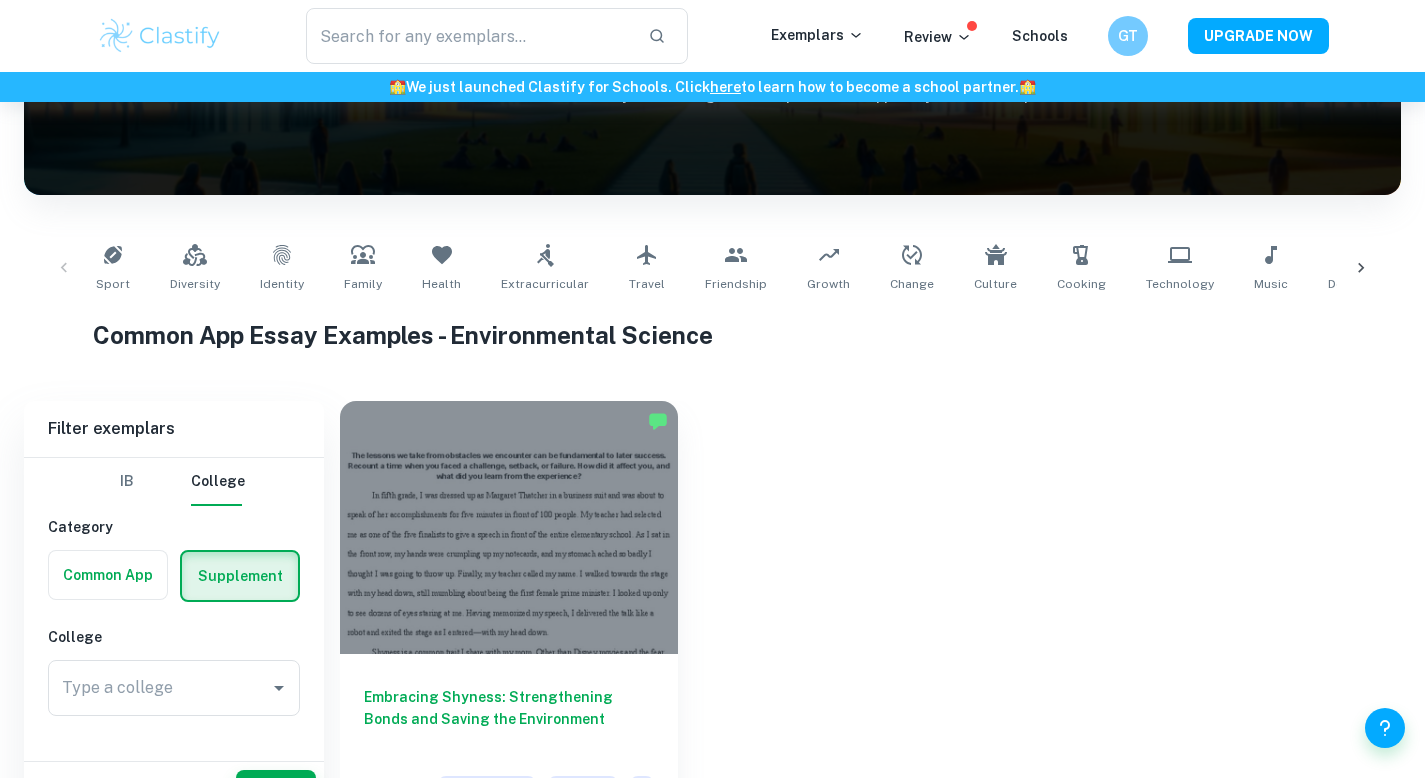 scroll, scrollTop: 353, scrollLeft: 0, axis: vertical 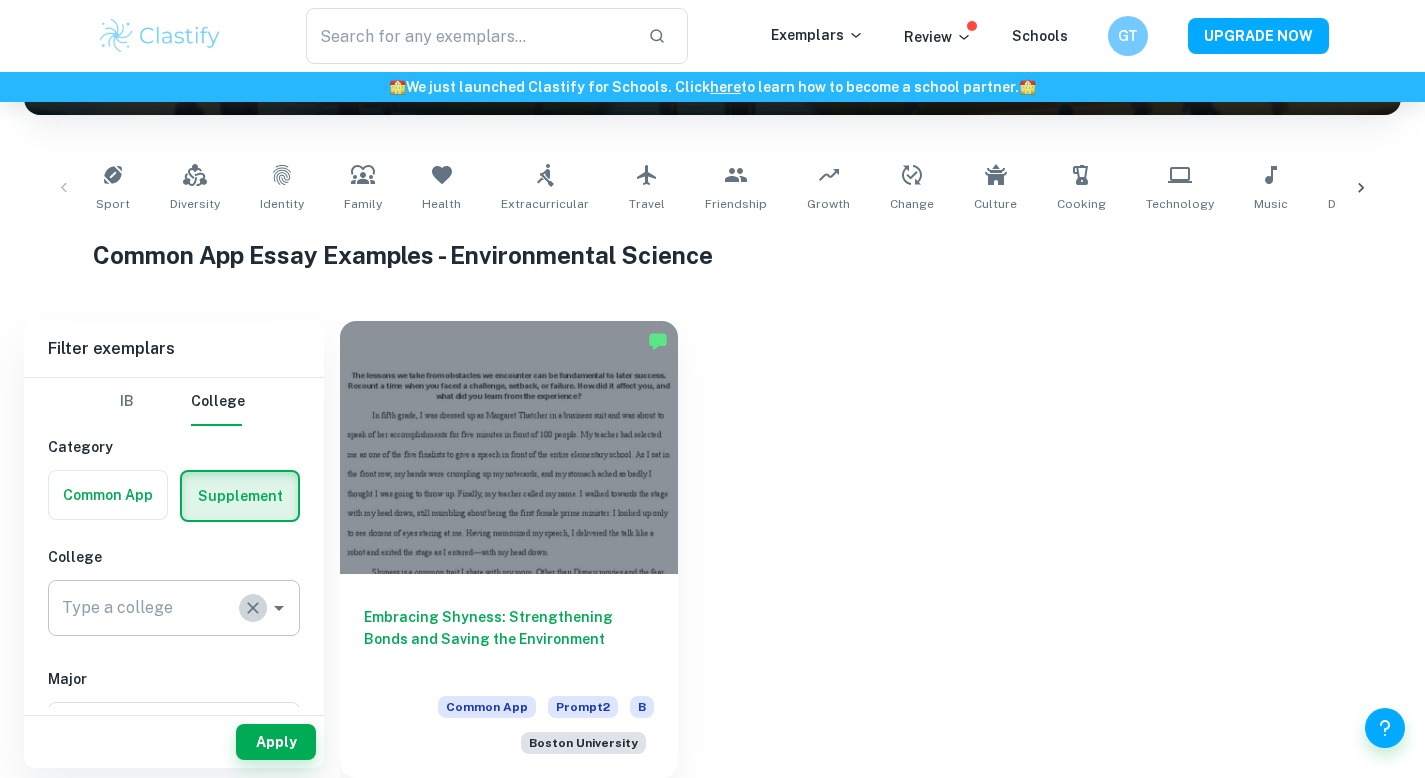 click 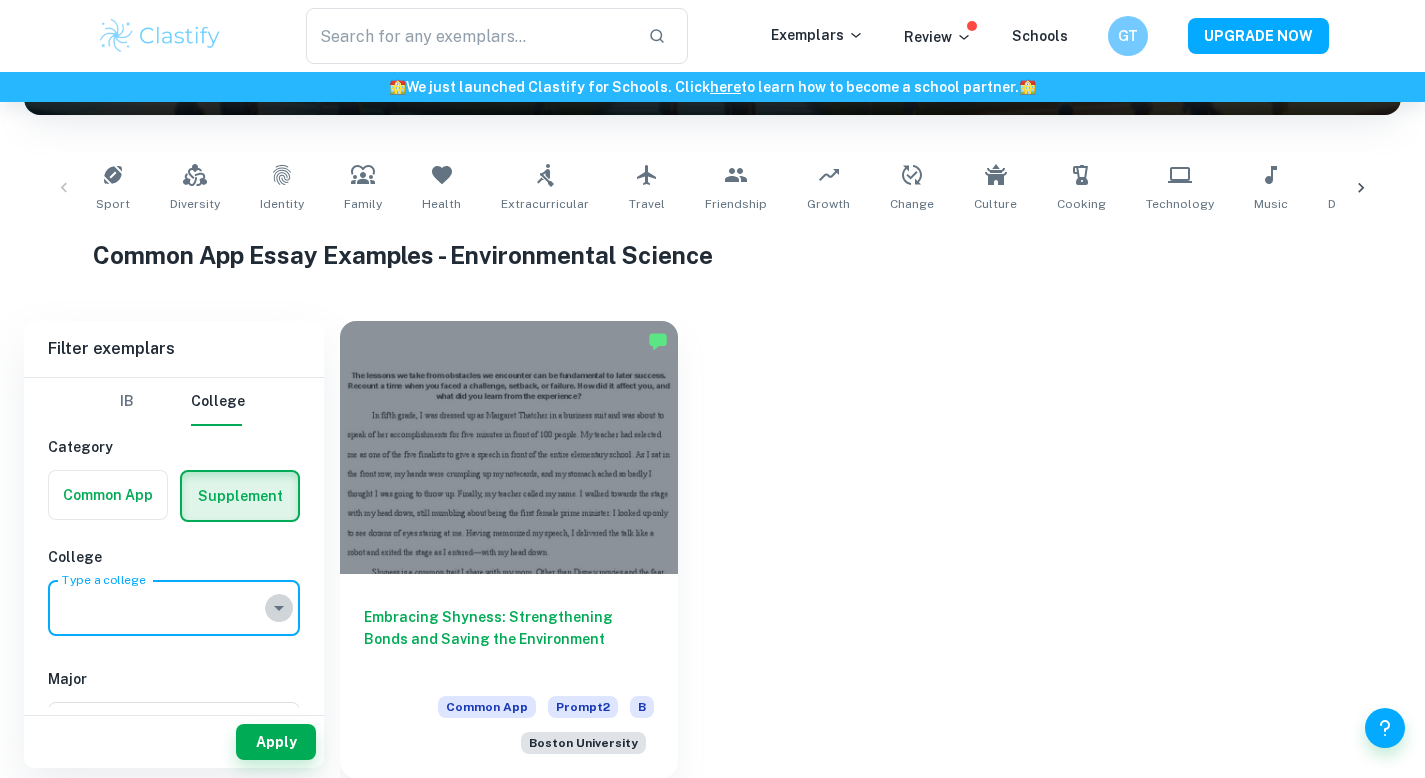 click 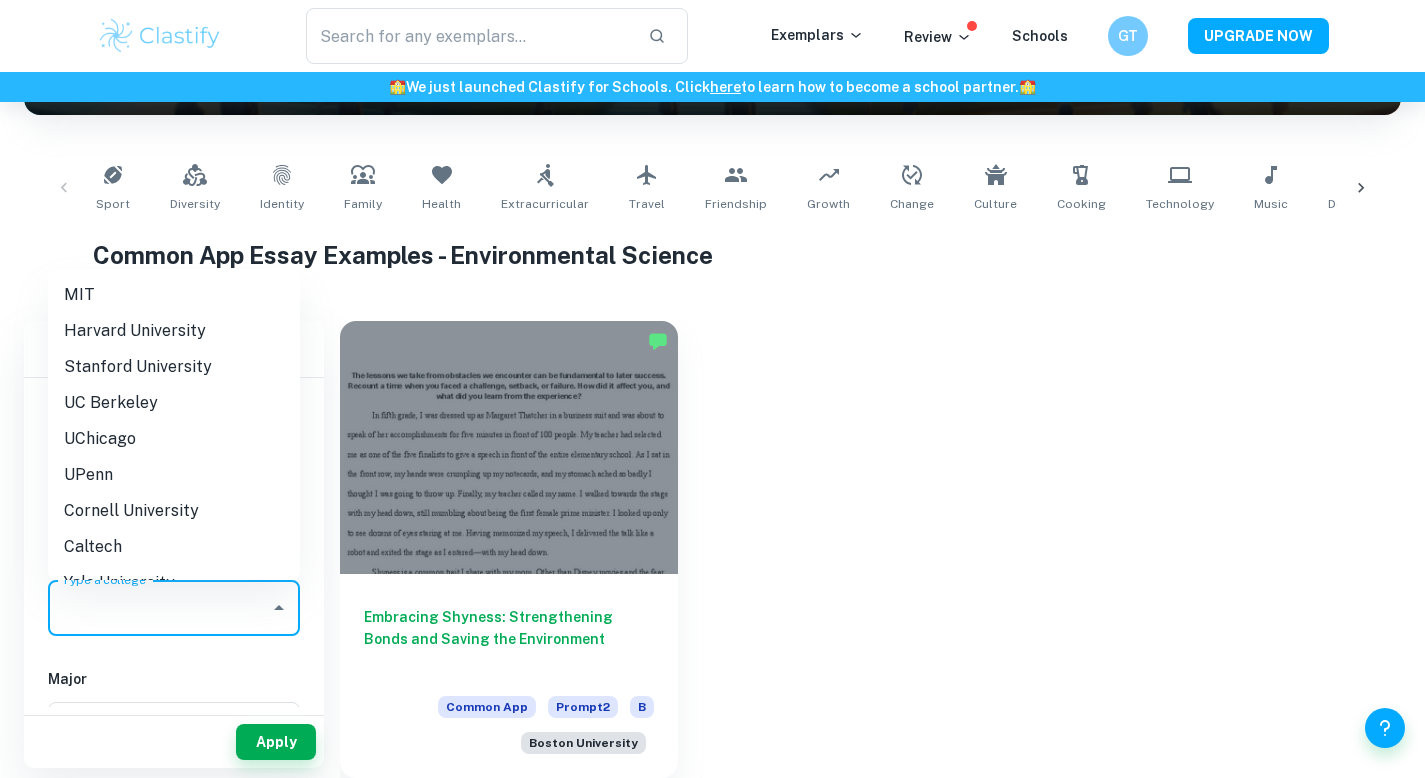 scroll, scrollTop: 203, scrollLeft: 0, axis: vertical 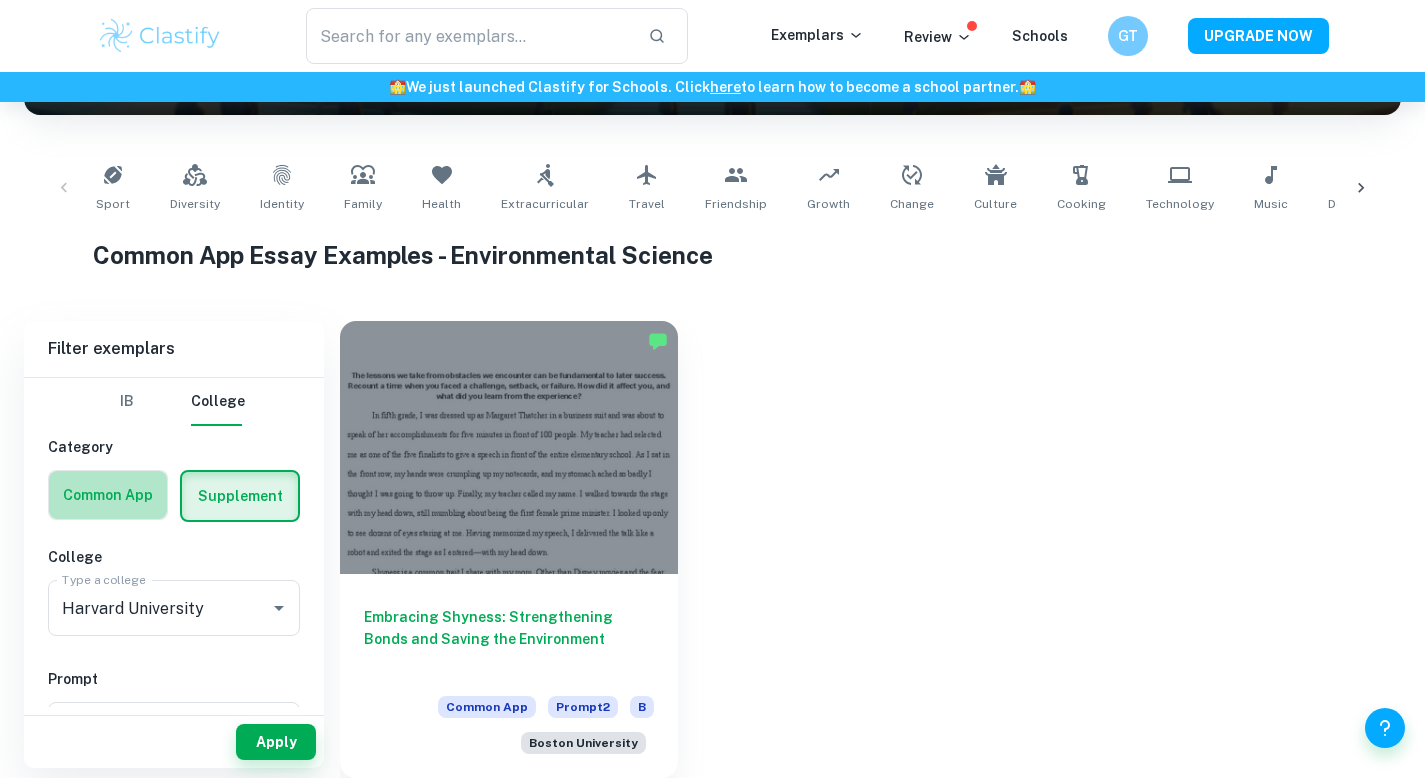 click at bounding box center [108, 495] 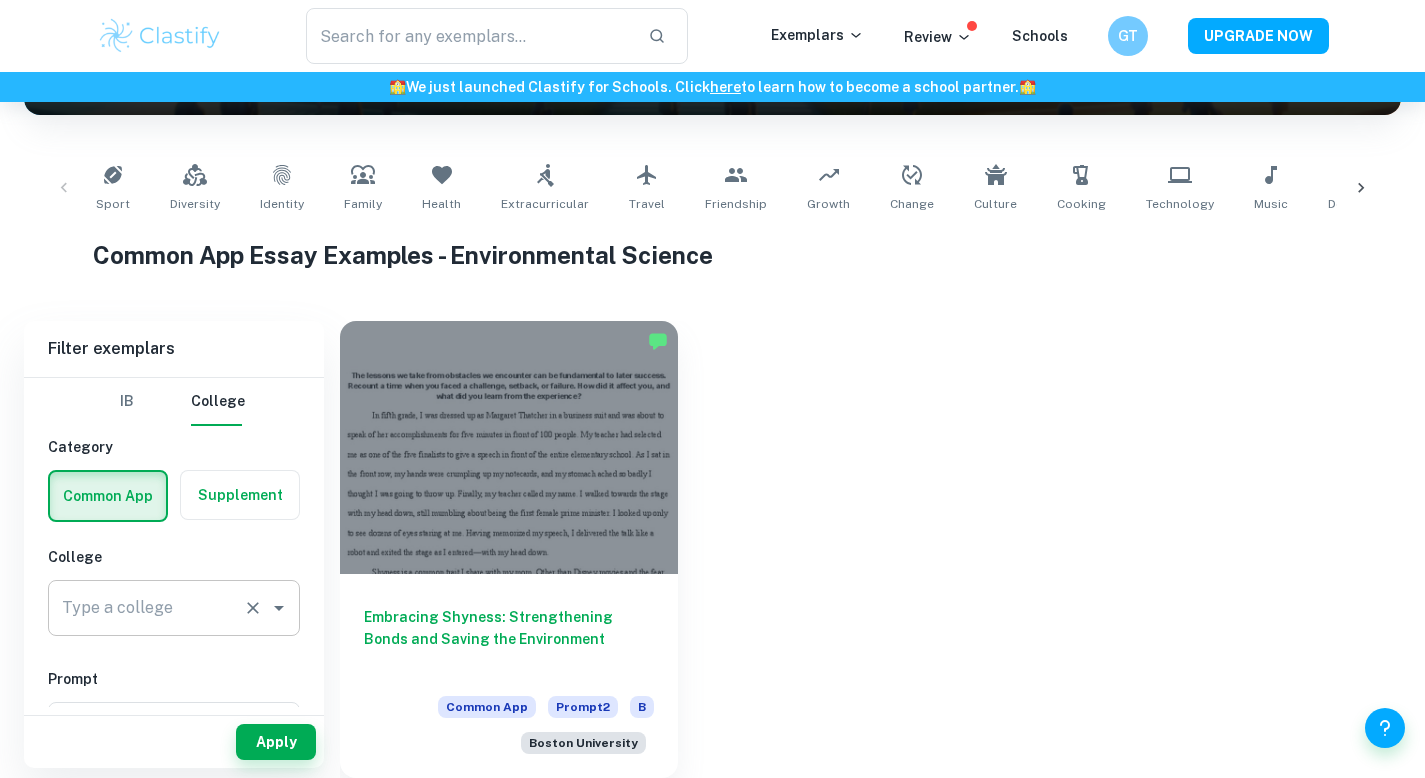click on "Type a college" at bounding box center (174, 608) 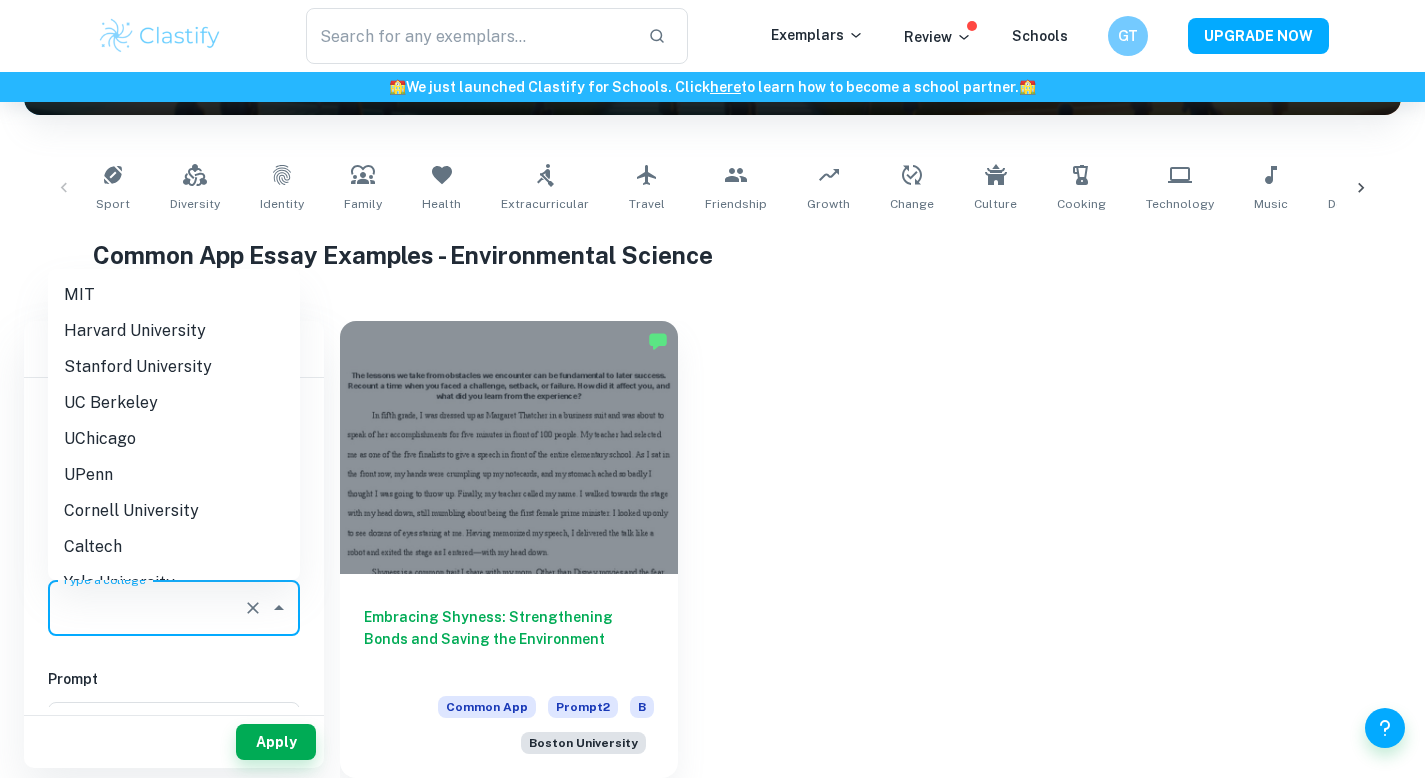 click on "Harvard University" at bounding box center (174, 331) 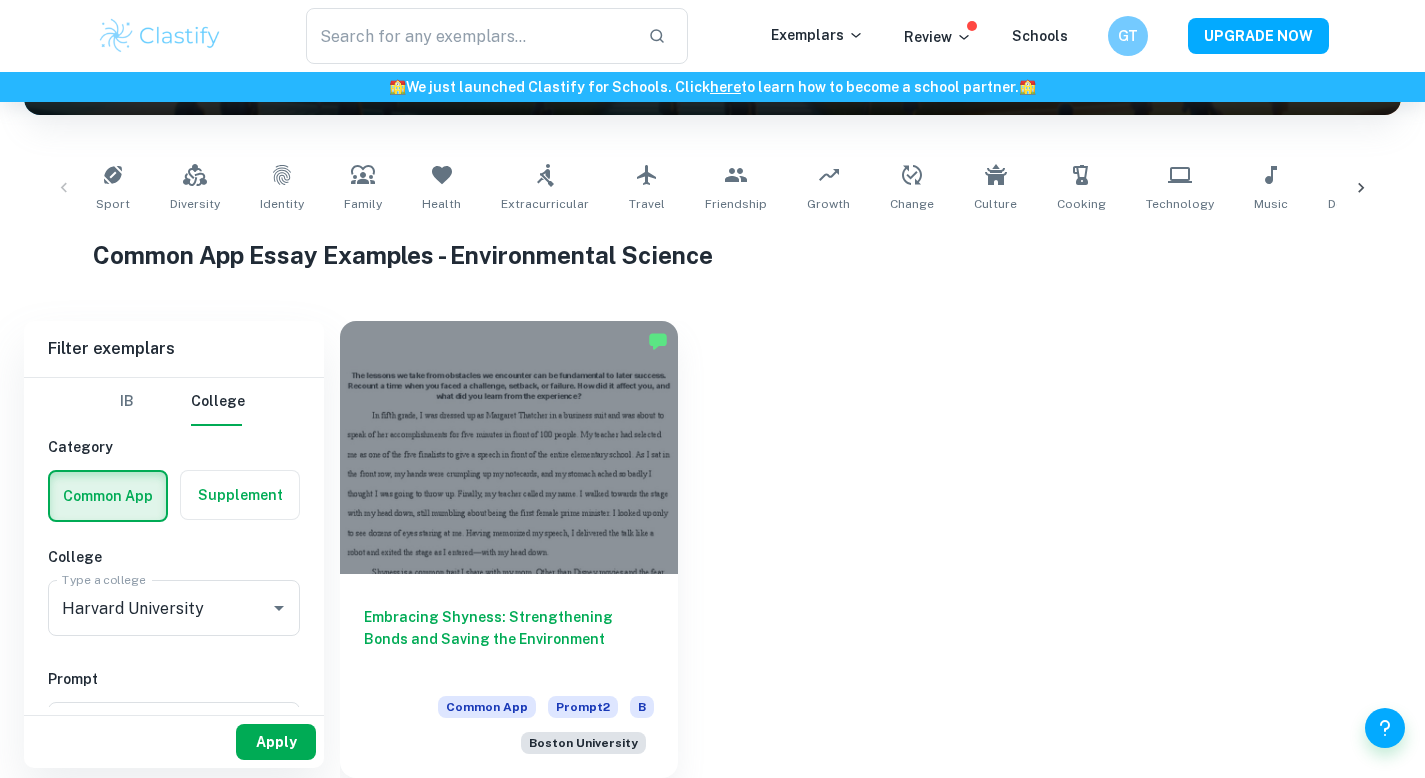click on "Apply" at bounding box center [276, 742] 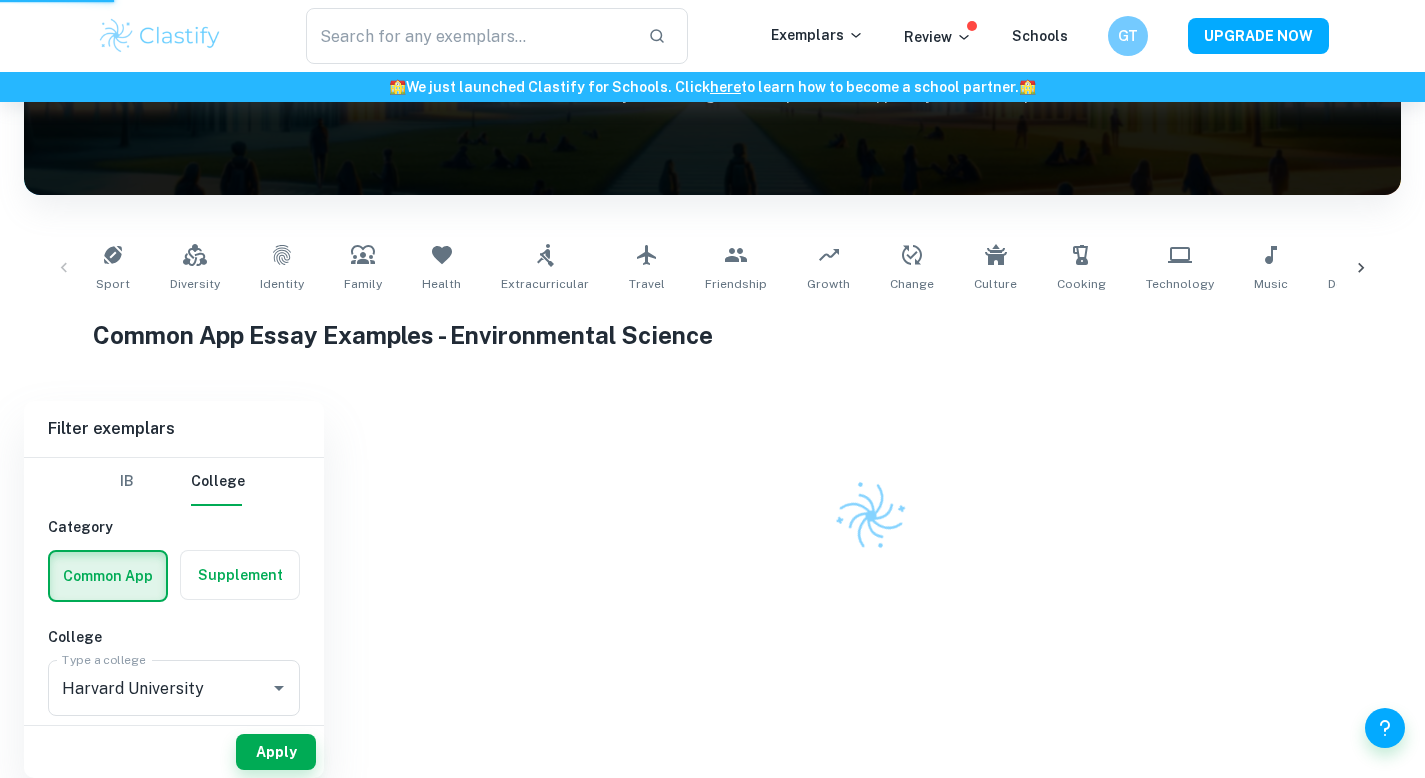 scroll, scrollTop: 253, scrollLeft: 0, axis: vertical 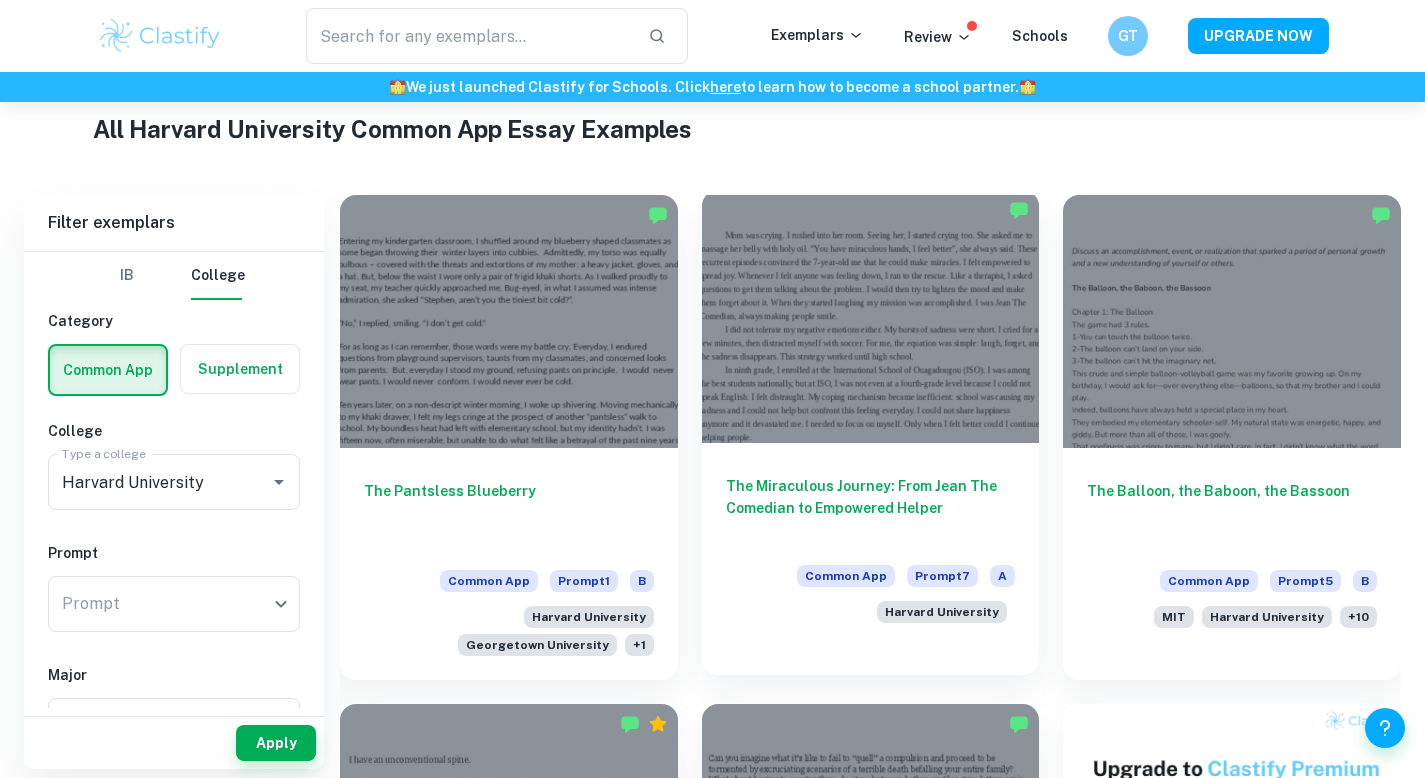 click at bounding box center [871, 316] 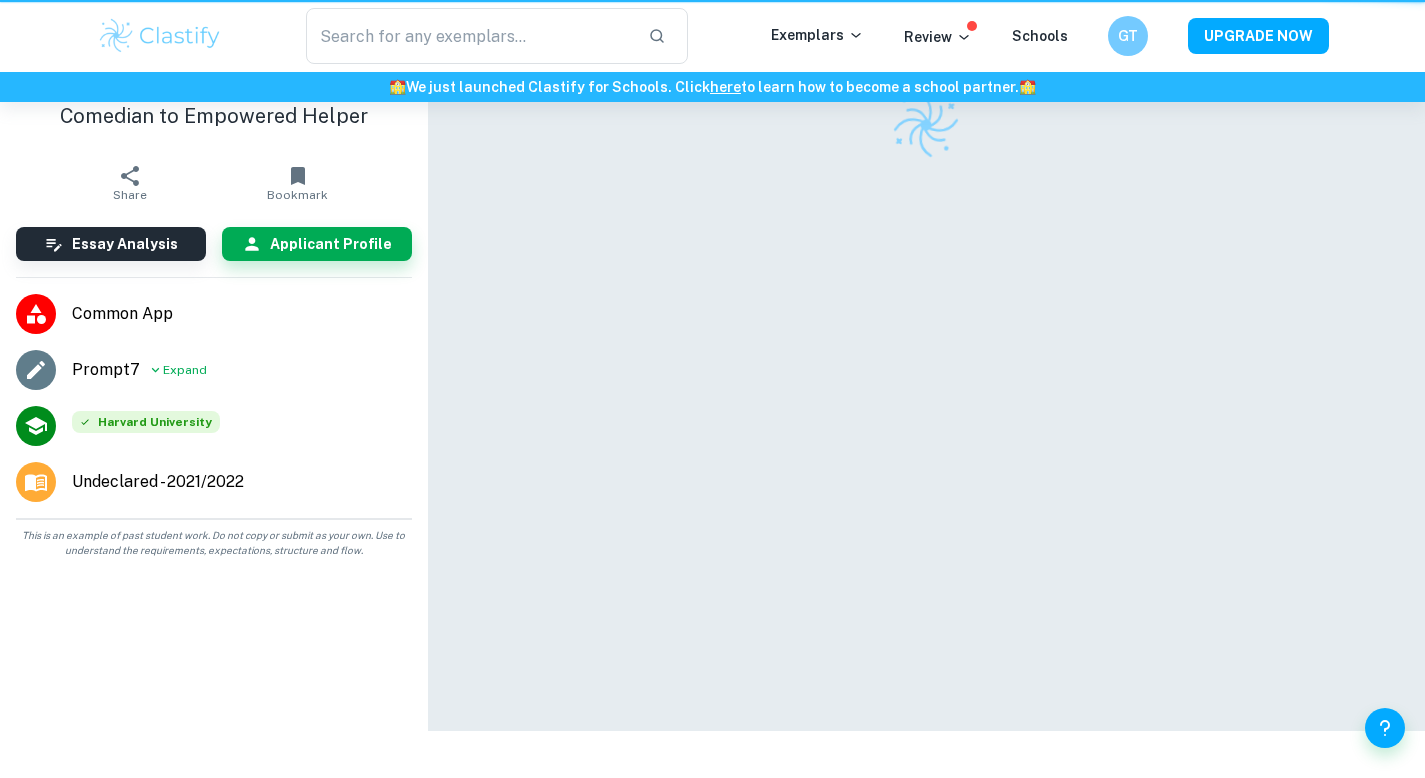 scroll, scrollTop: 0, scrollLeft: 0, axis: both 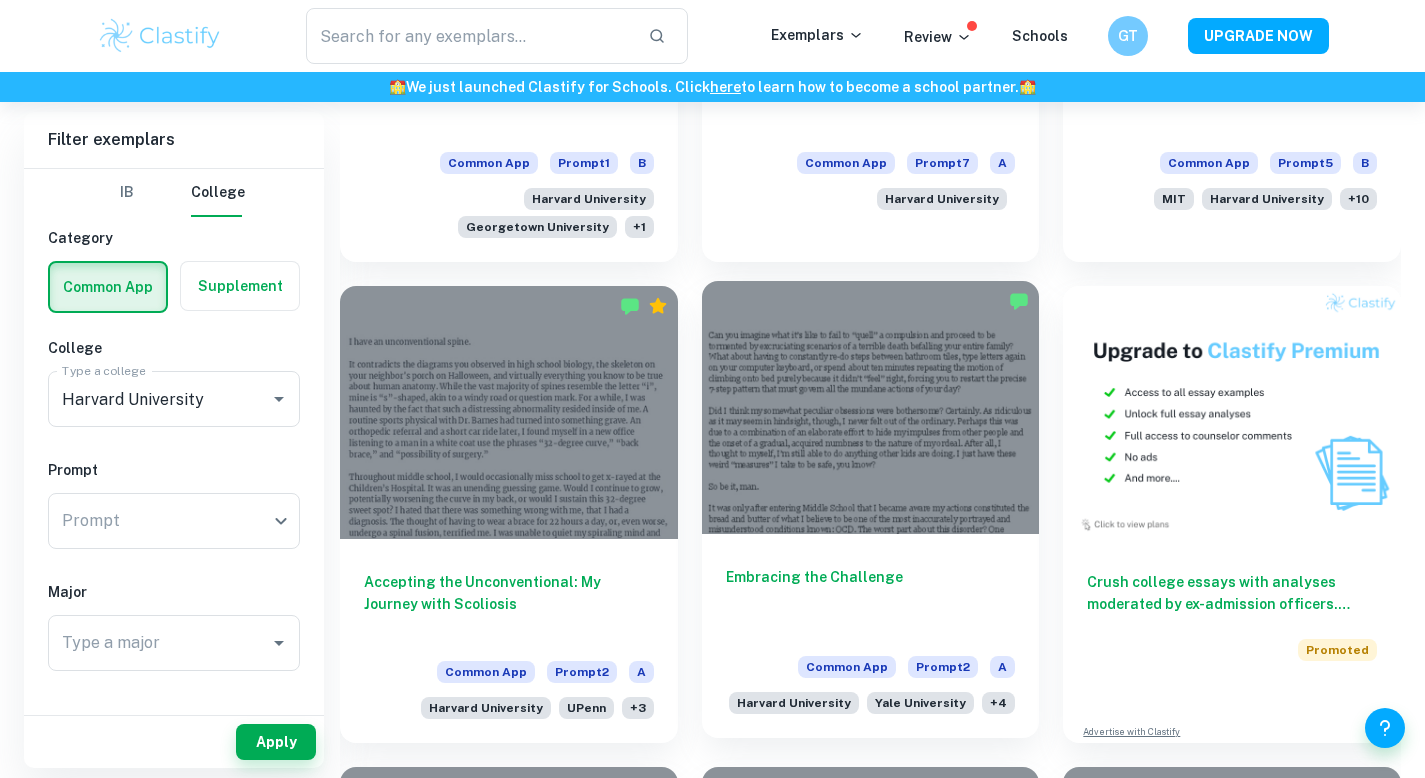 click at bounding box center [871, 407] 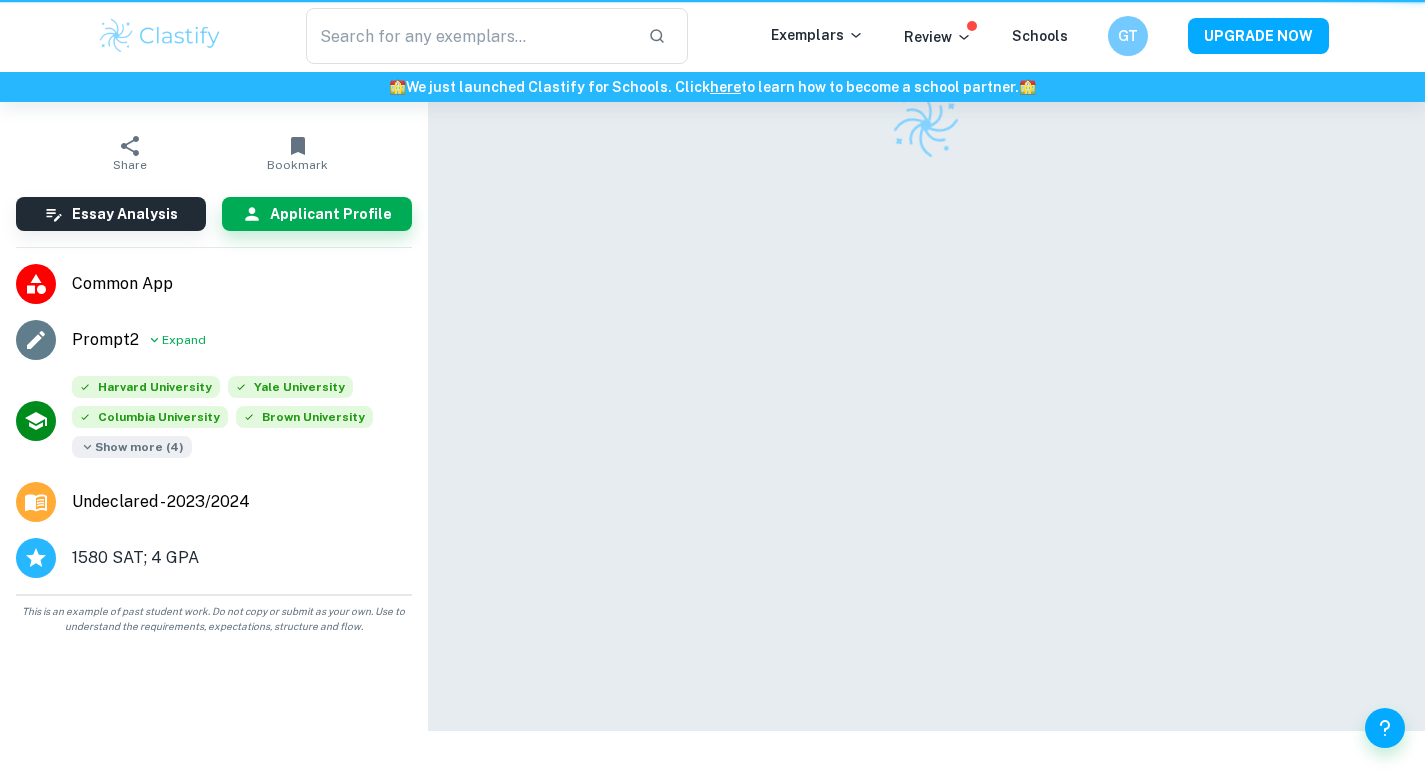 scroll, scrollTop: 0, scrollLeft: 0, axis: both 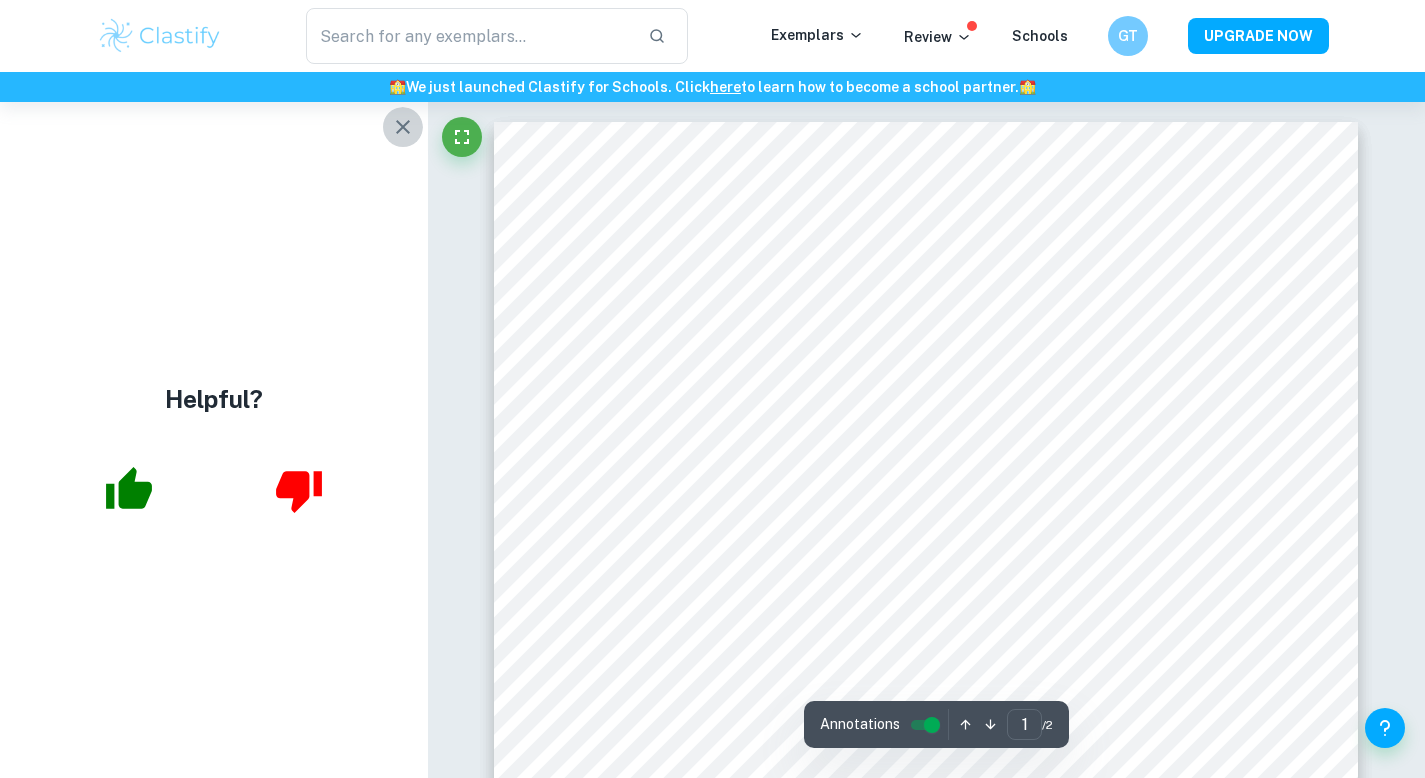 click 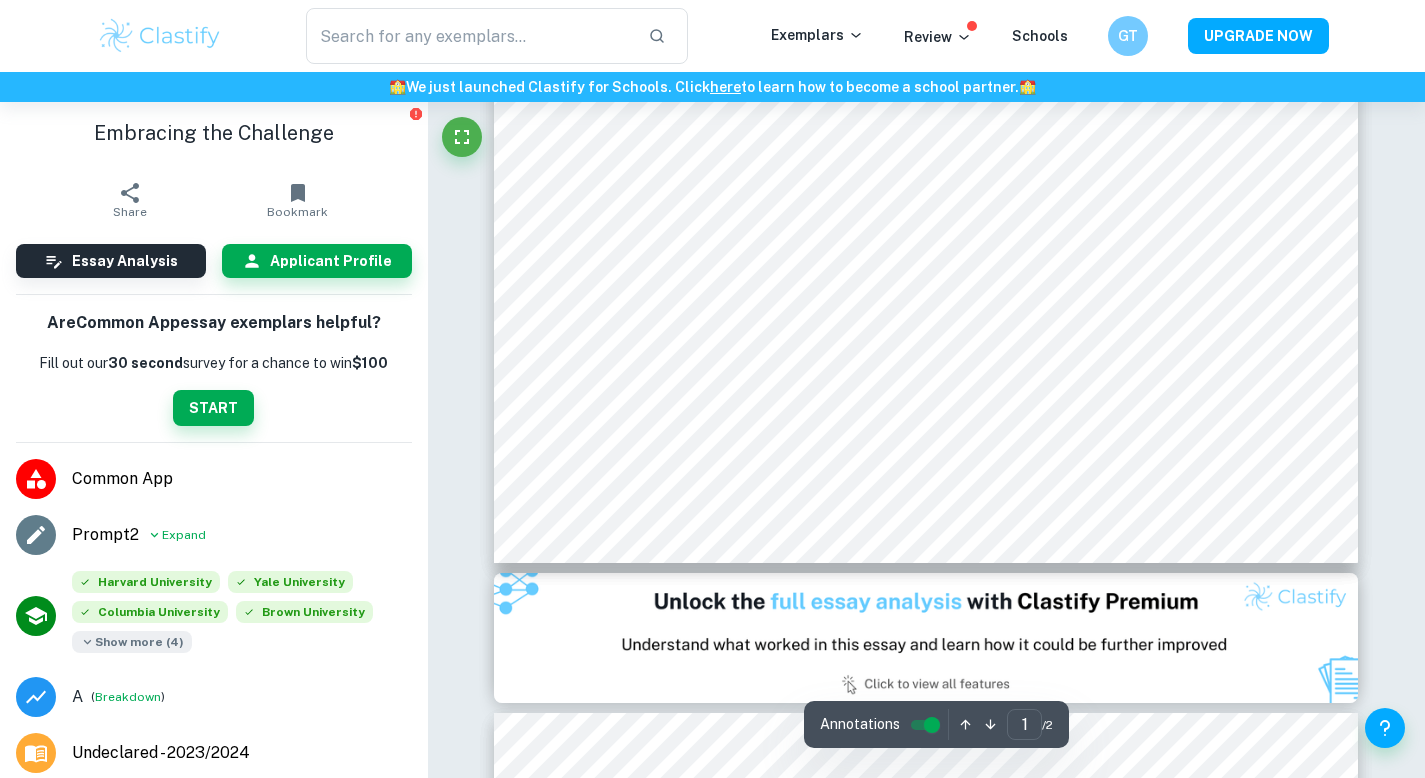 scroll, scrollTop: 685, scrollLeft: 0, axis: vertical 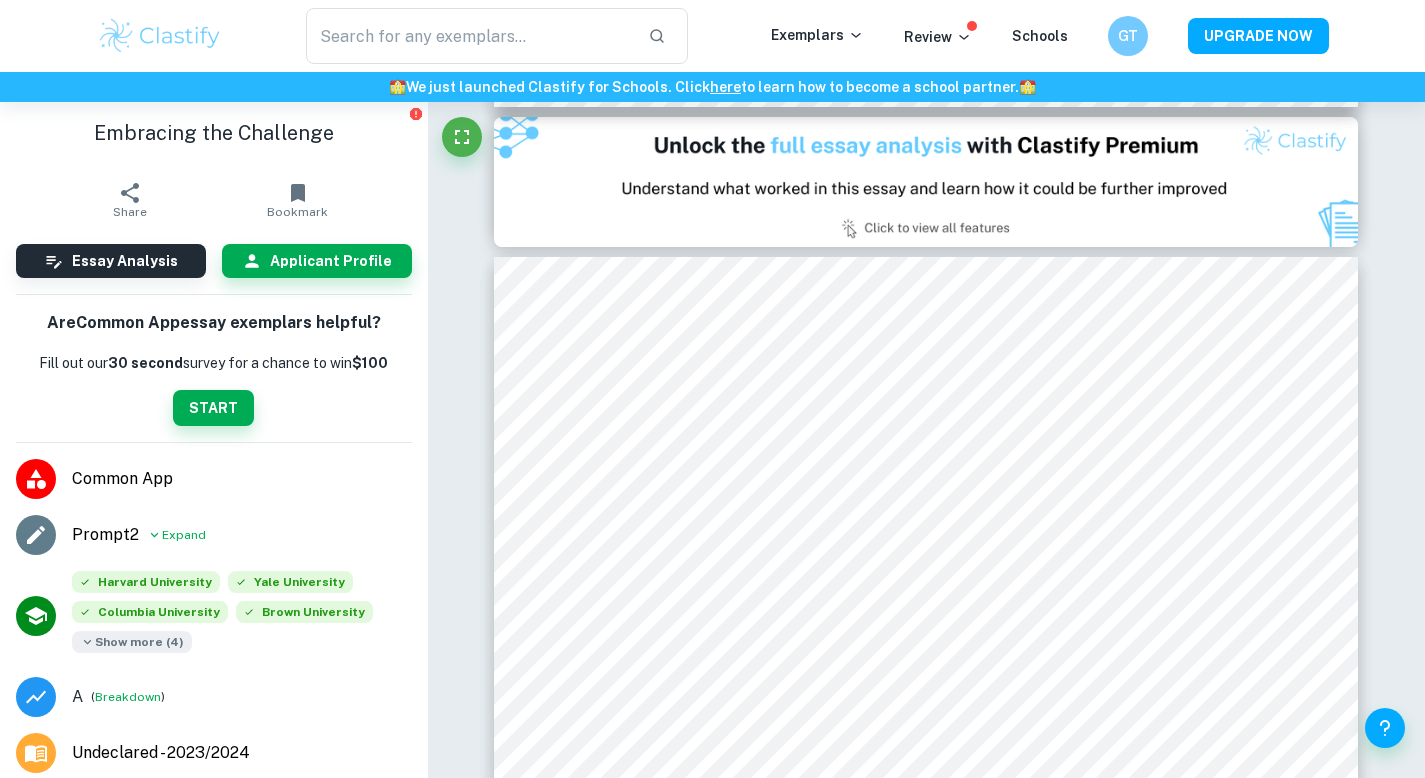 click on "Show more ( [NUMBER] )" at bounding box center [132, 642] 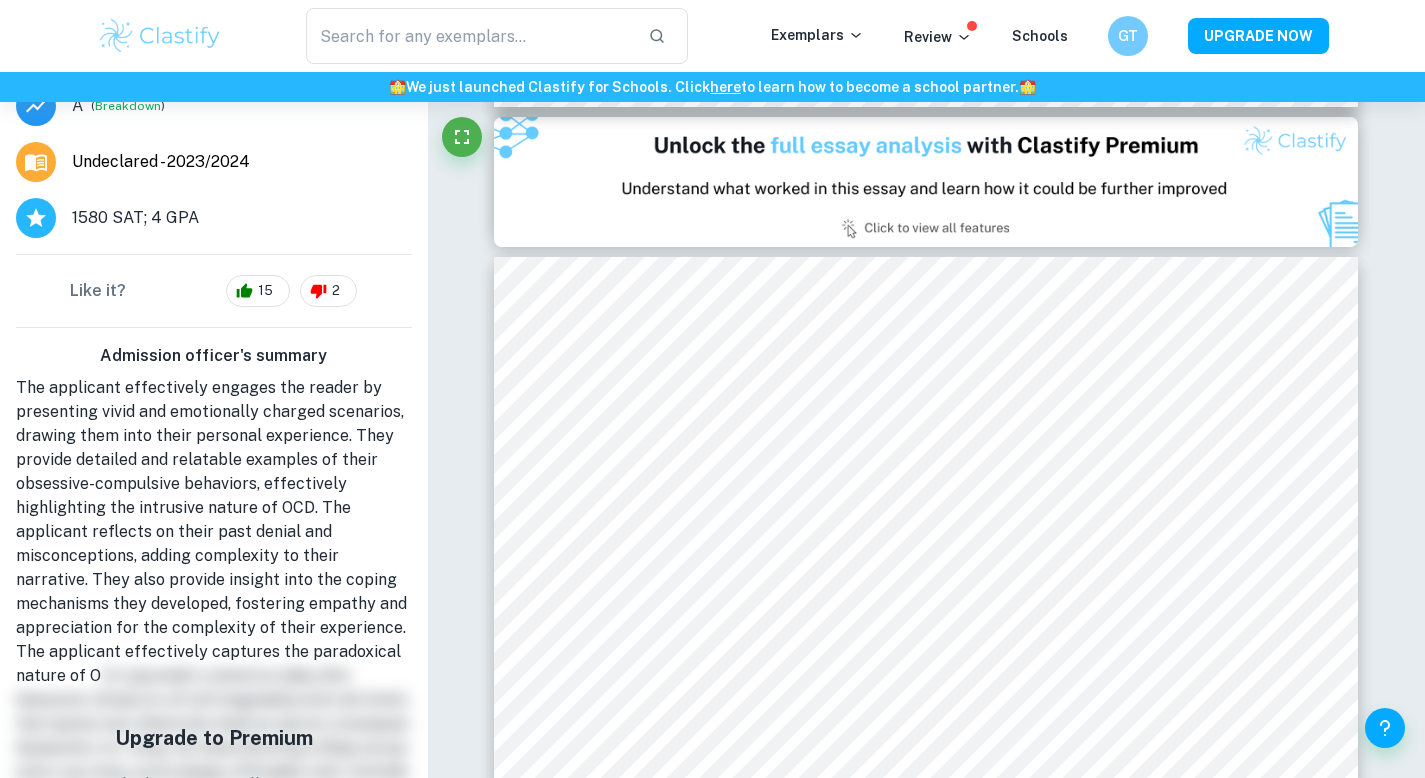 scroll, scrollTop: 652, scrollLeft: 0, axis: vertical 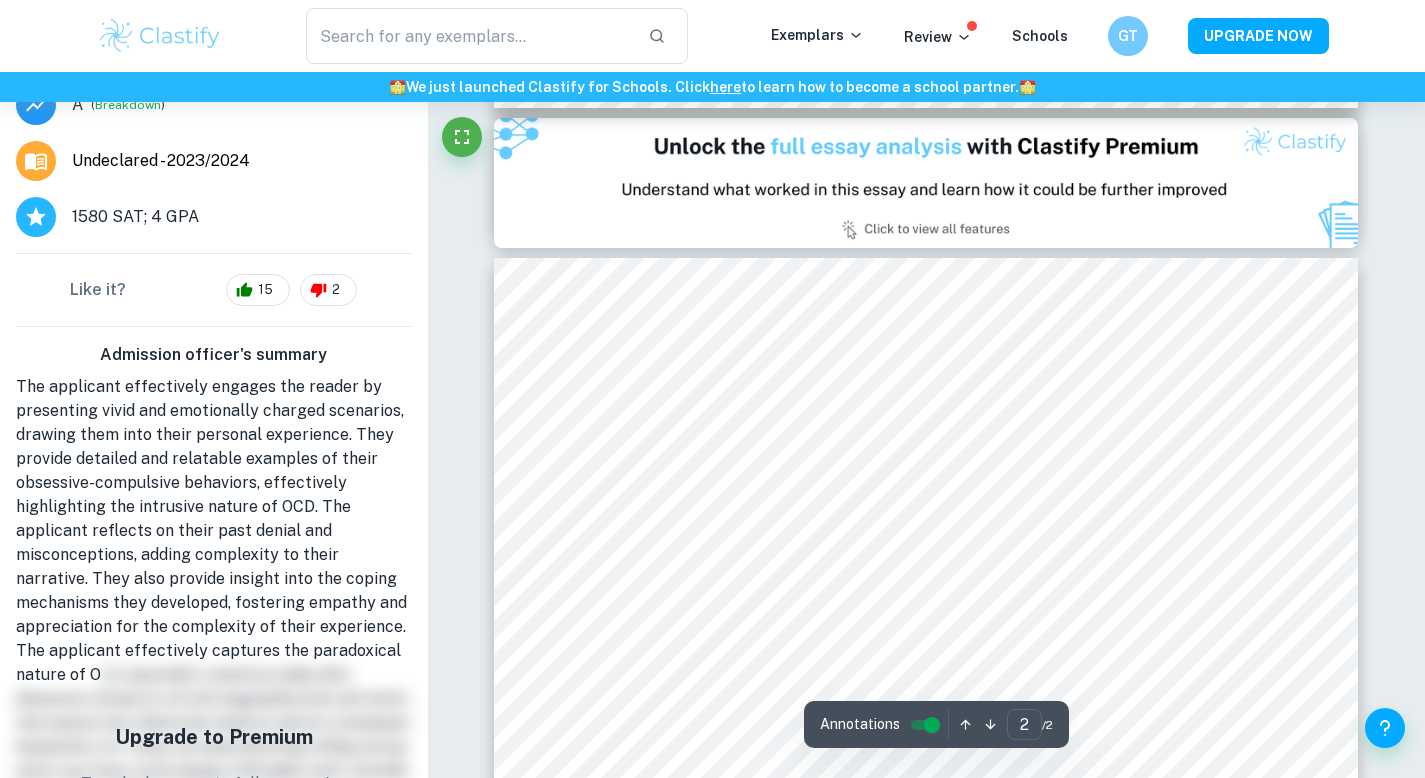 type on "1" 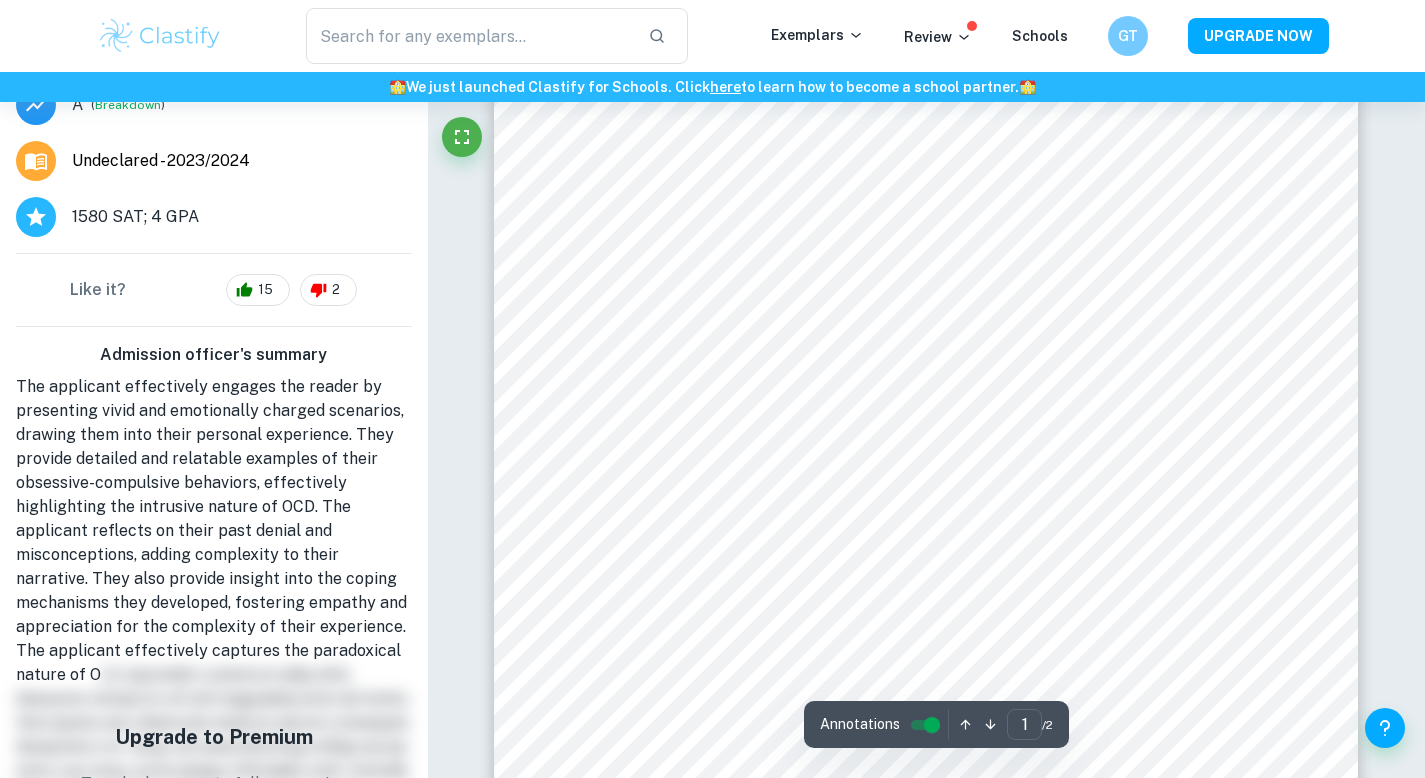 scroll, scrollTop: 130, scrollLeft: 0, axis: vertical 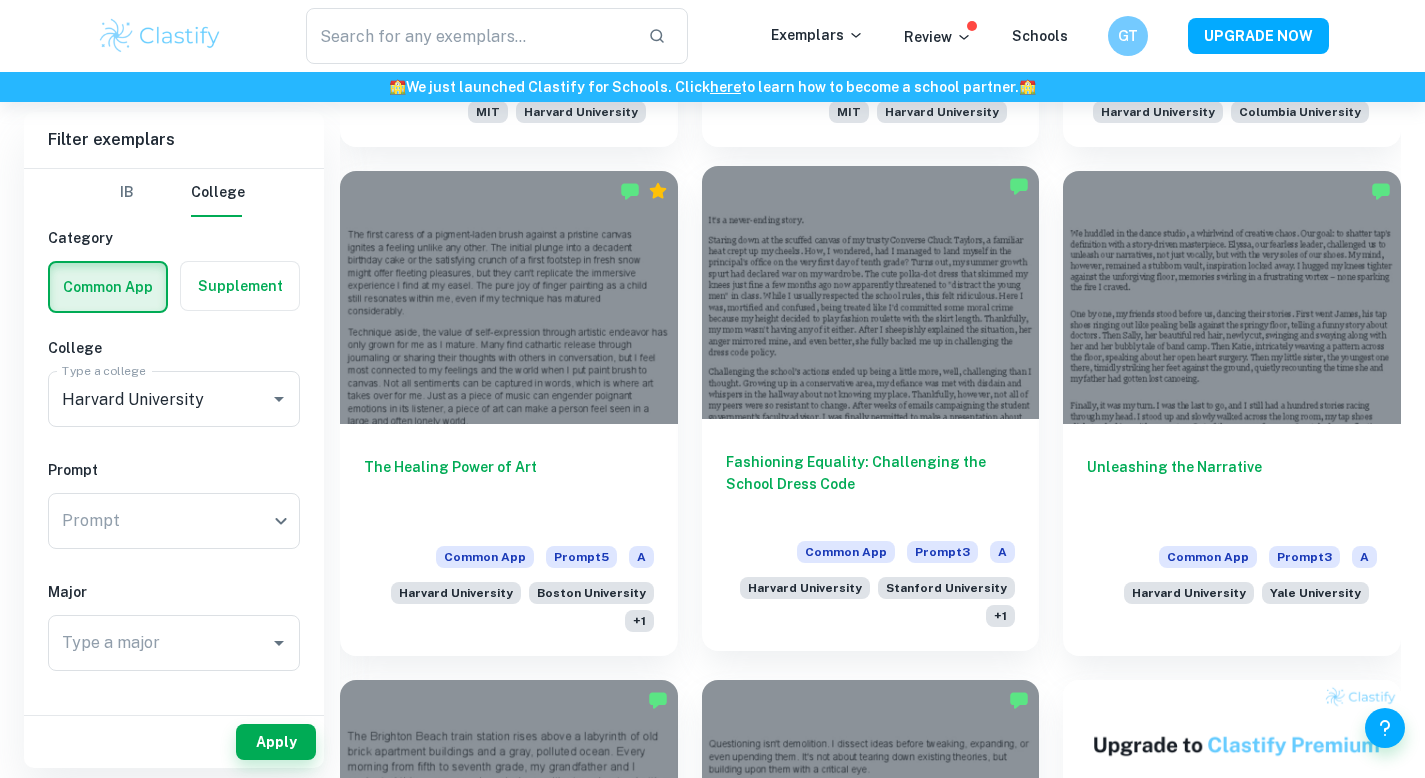 click on "Fashioning Equality: Challenging the School Dress Code" at bounding box center (871, 484) 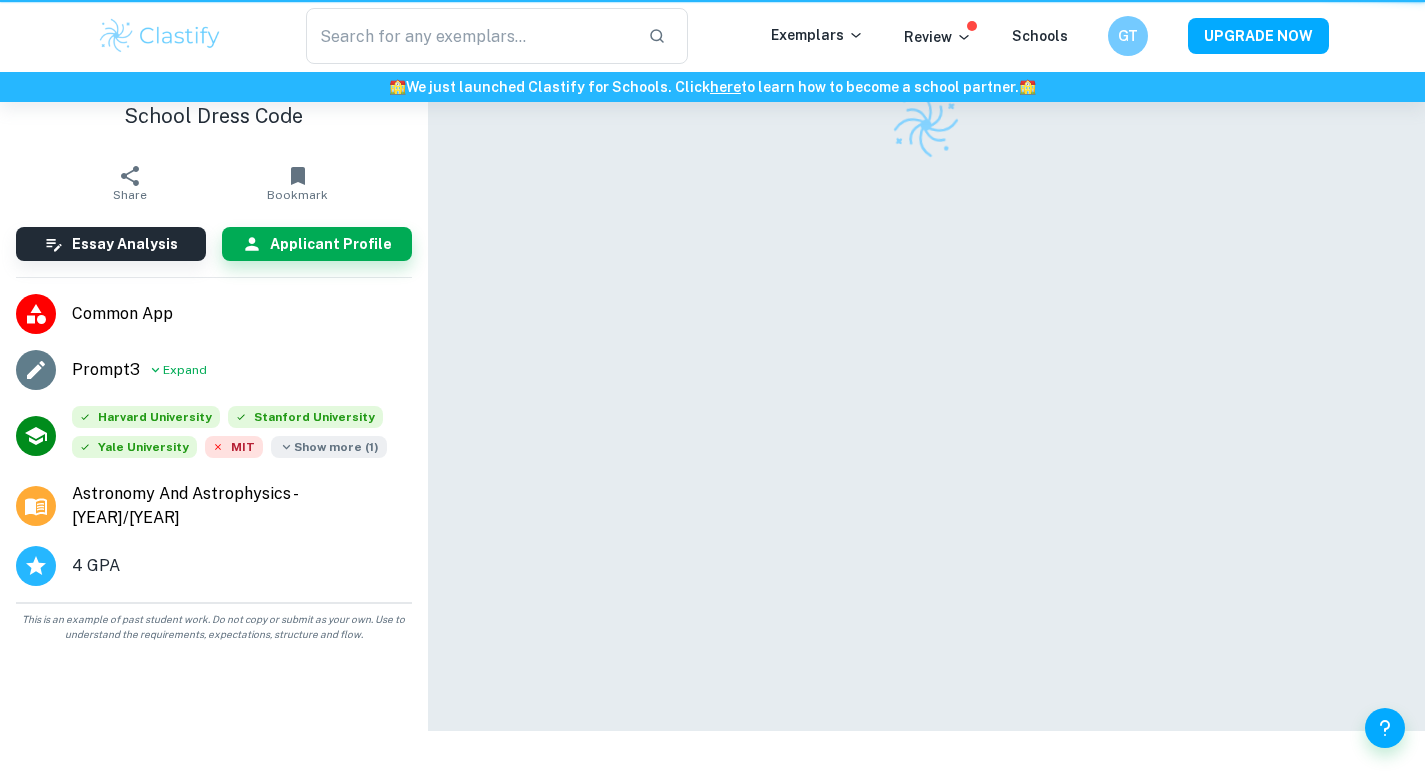 scroll, scrollTop: 0, scrollLeft: 0, axis: both 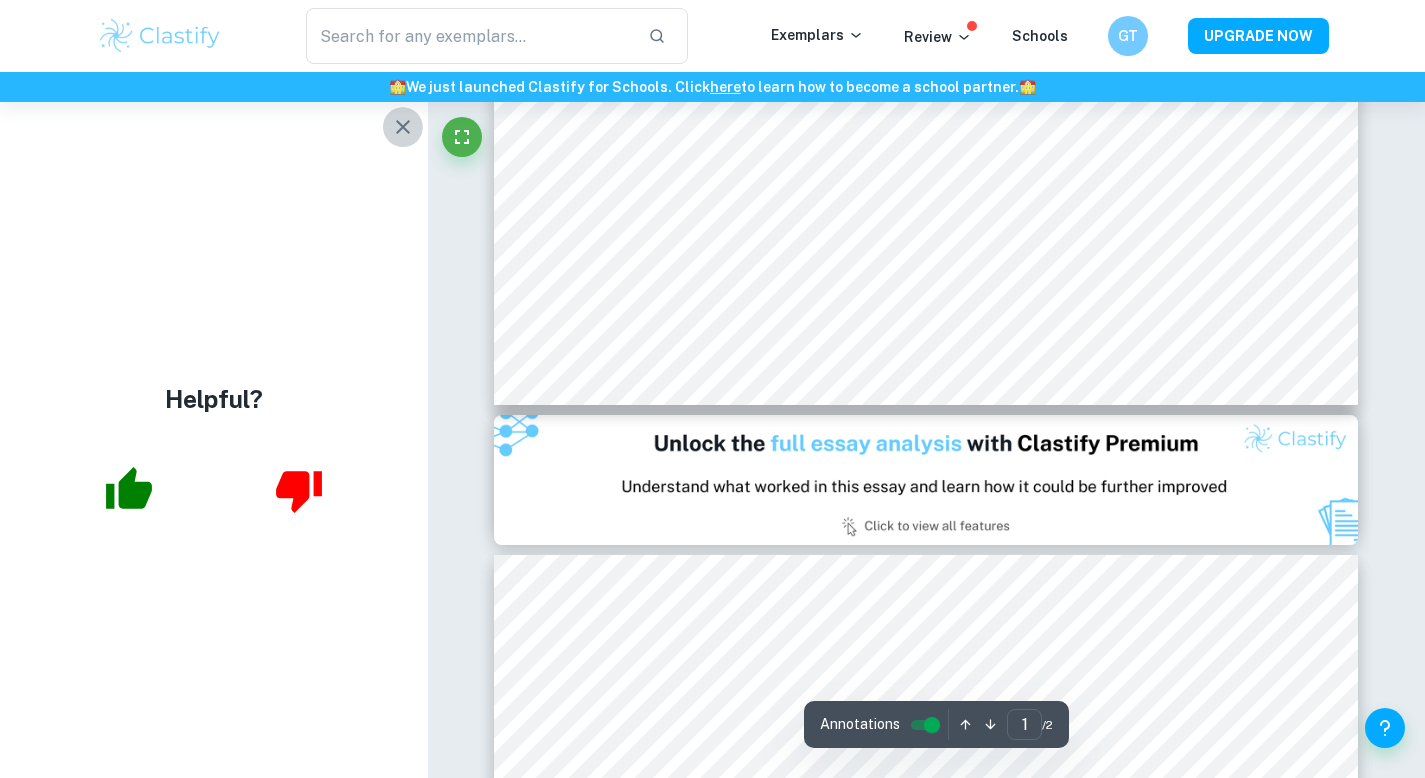 click 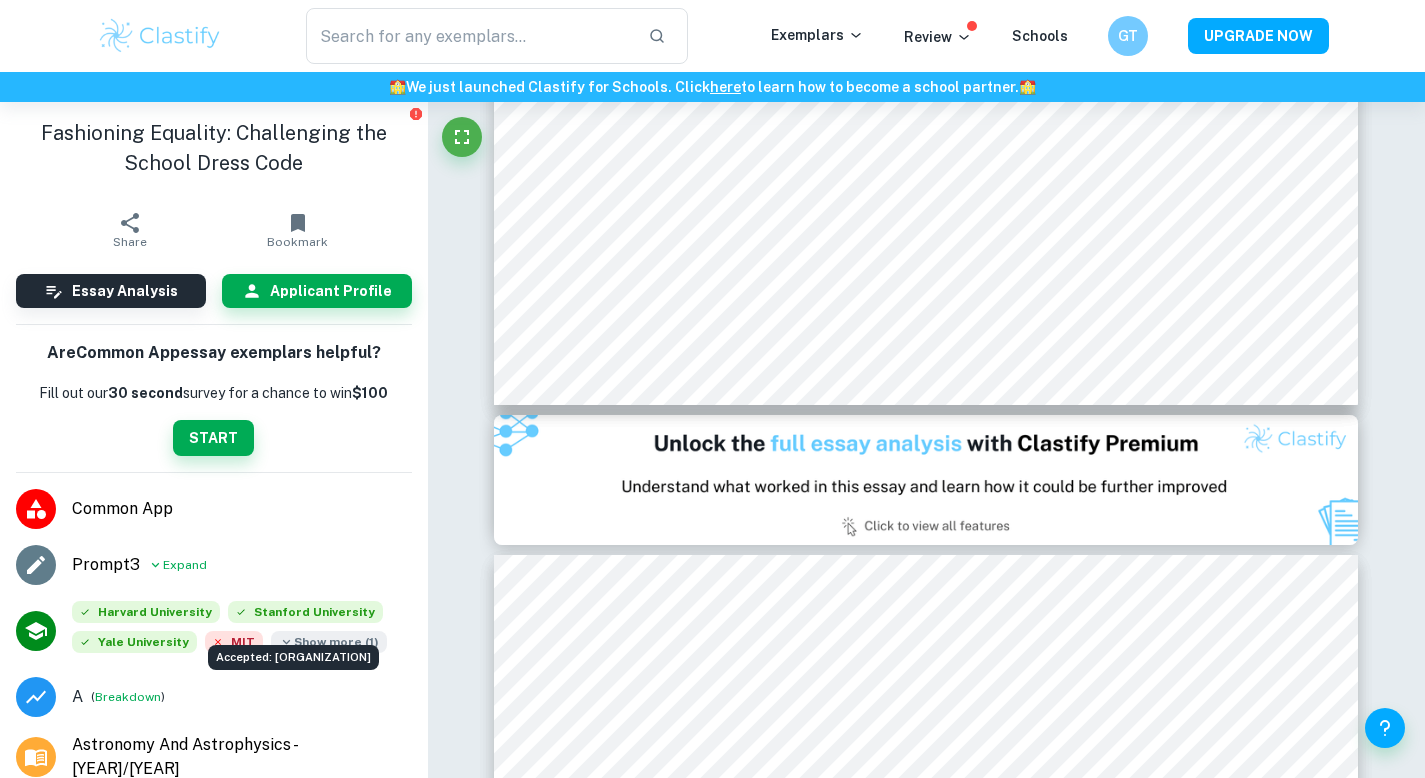 click on "Accepted: [ORGANIZATION]" at bounding box center (293, 651) 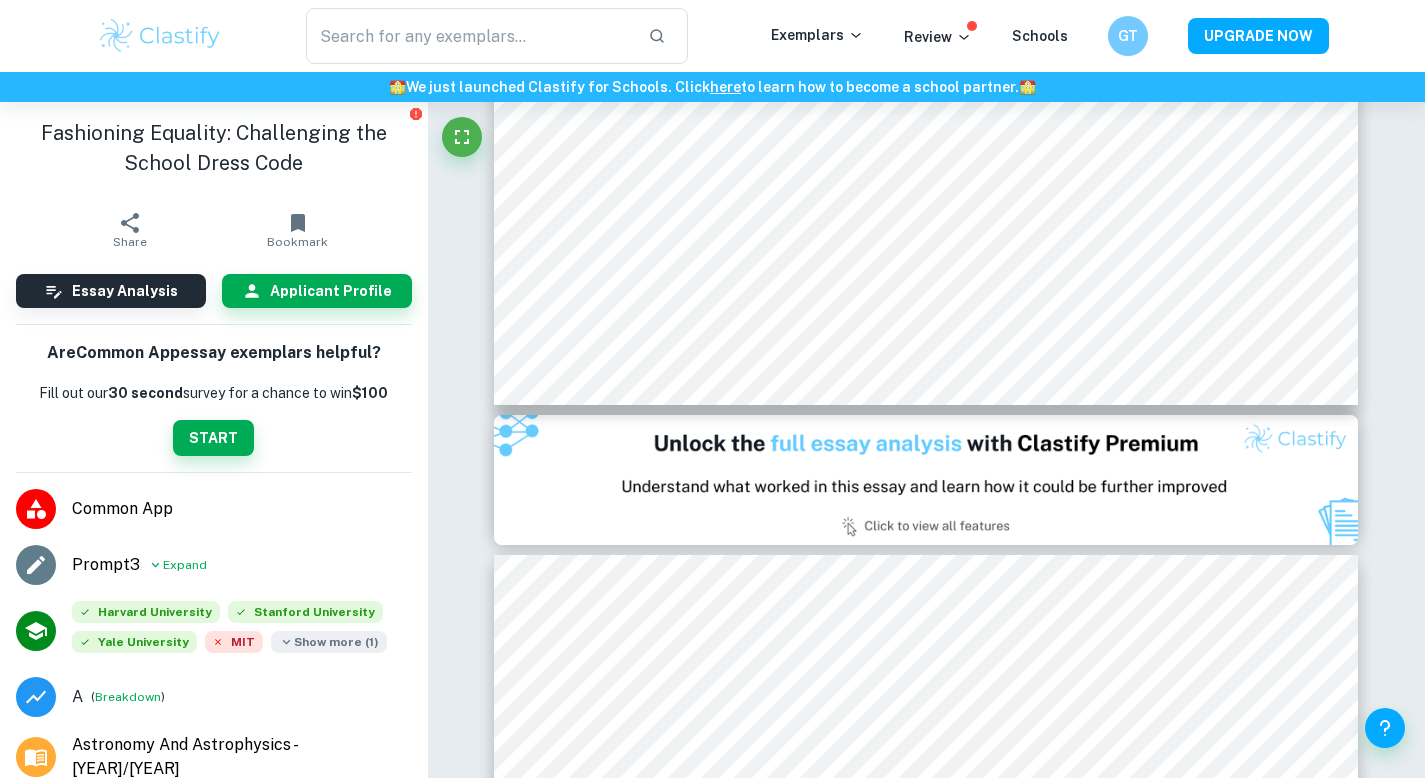 click on "Show more ( 1 )" at bounding box center (329, 642) 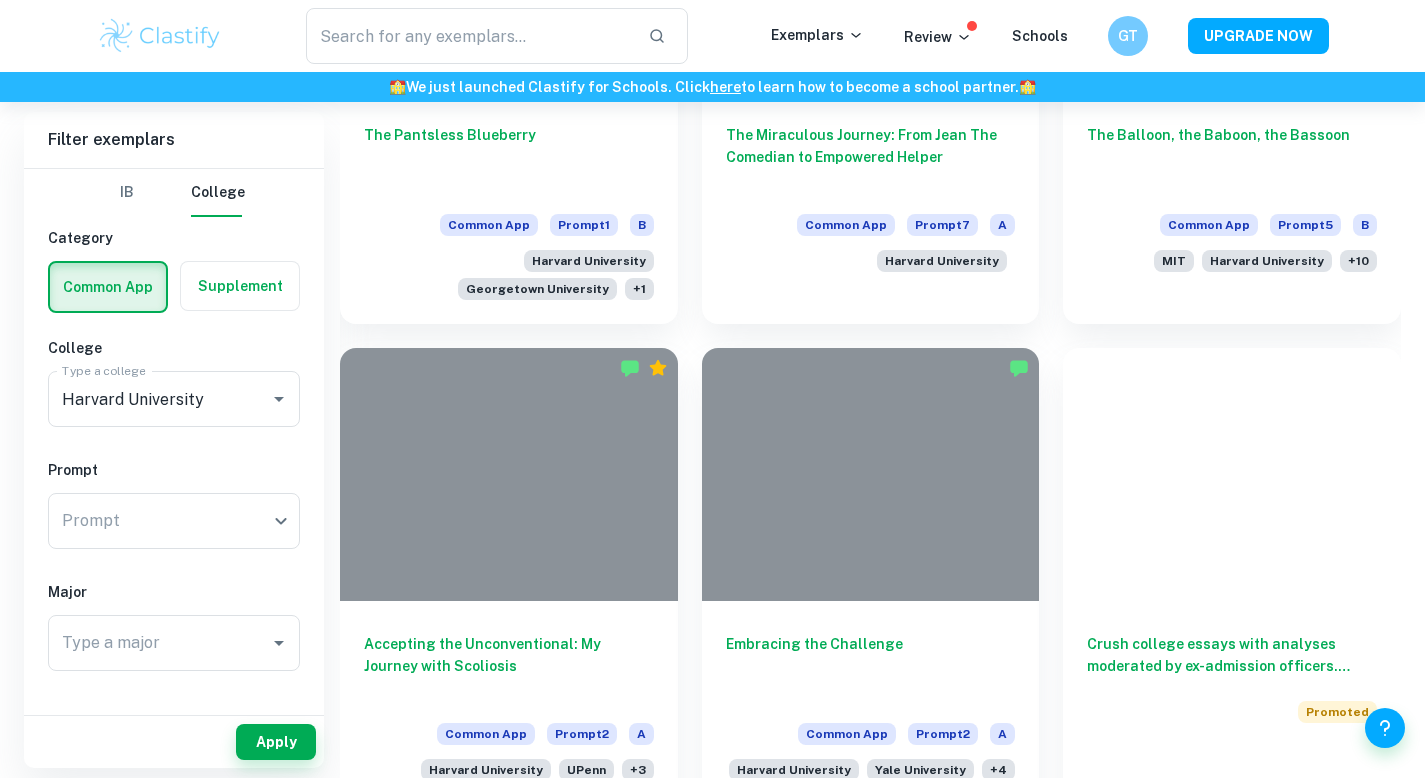 scroll, scrollTop: 2965, scrollLeft: 0, axis: vertical 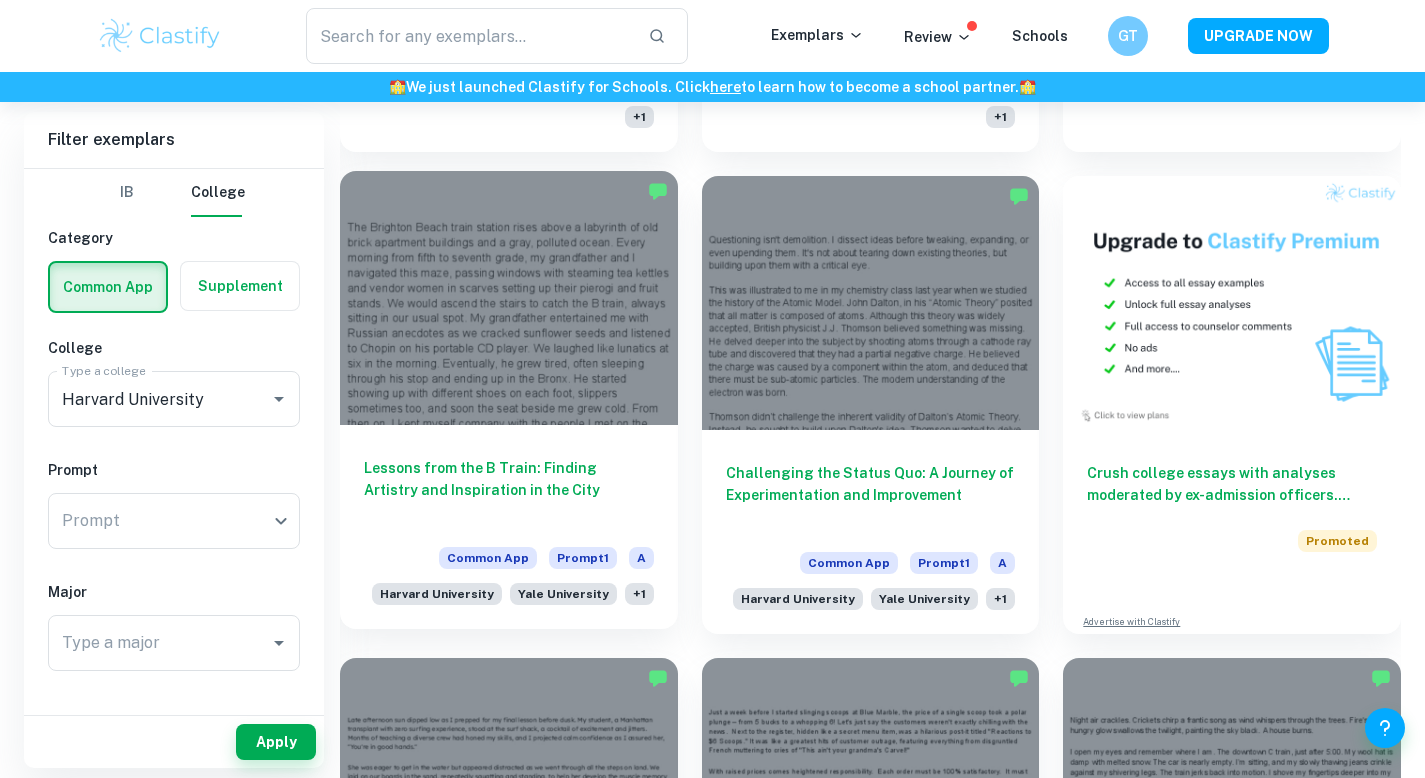 click on "Lessons from the B Train: Finding Artistry and Inspiration in the City" at bounding box center (509, 490) 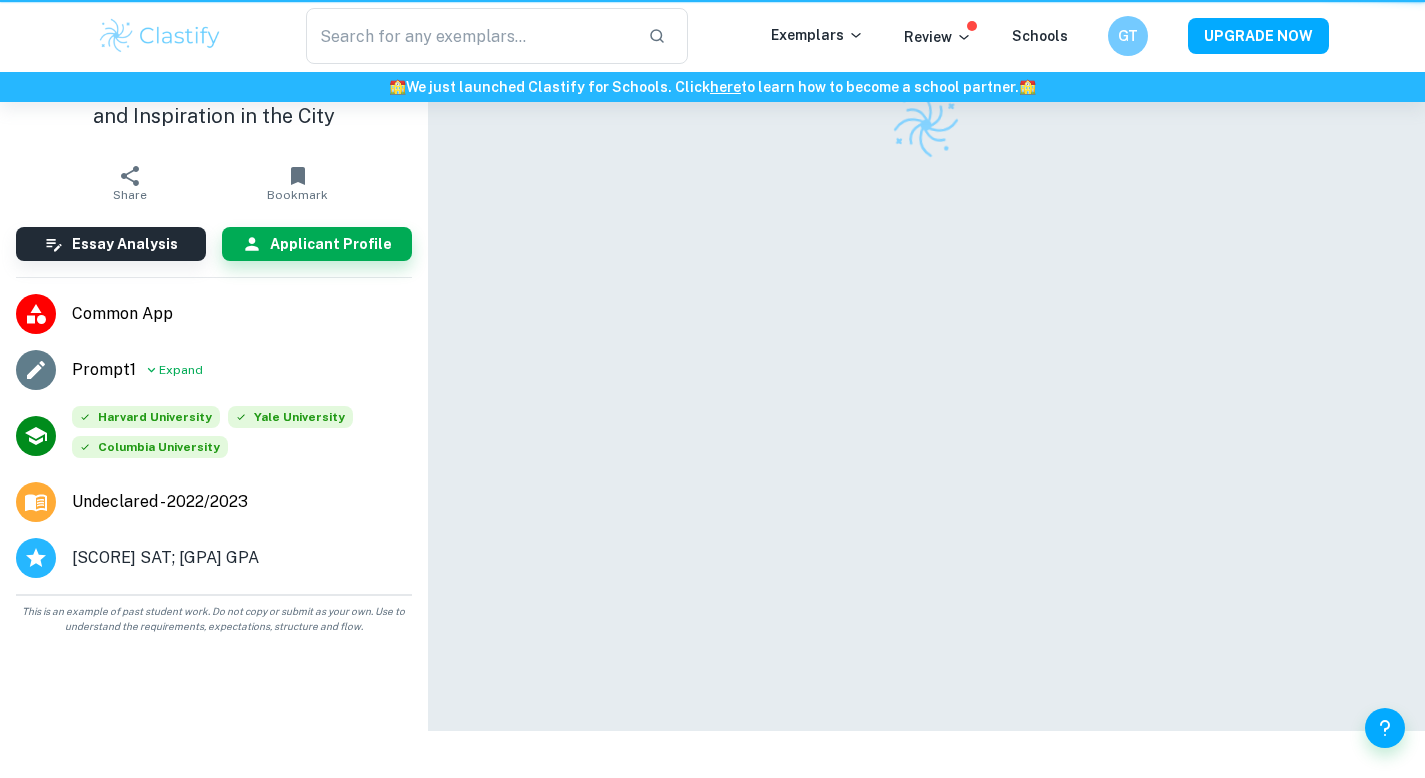 scroll, scrollTop: 0, scrollLeft: 0, axis: both 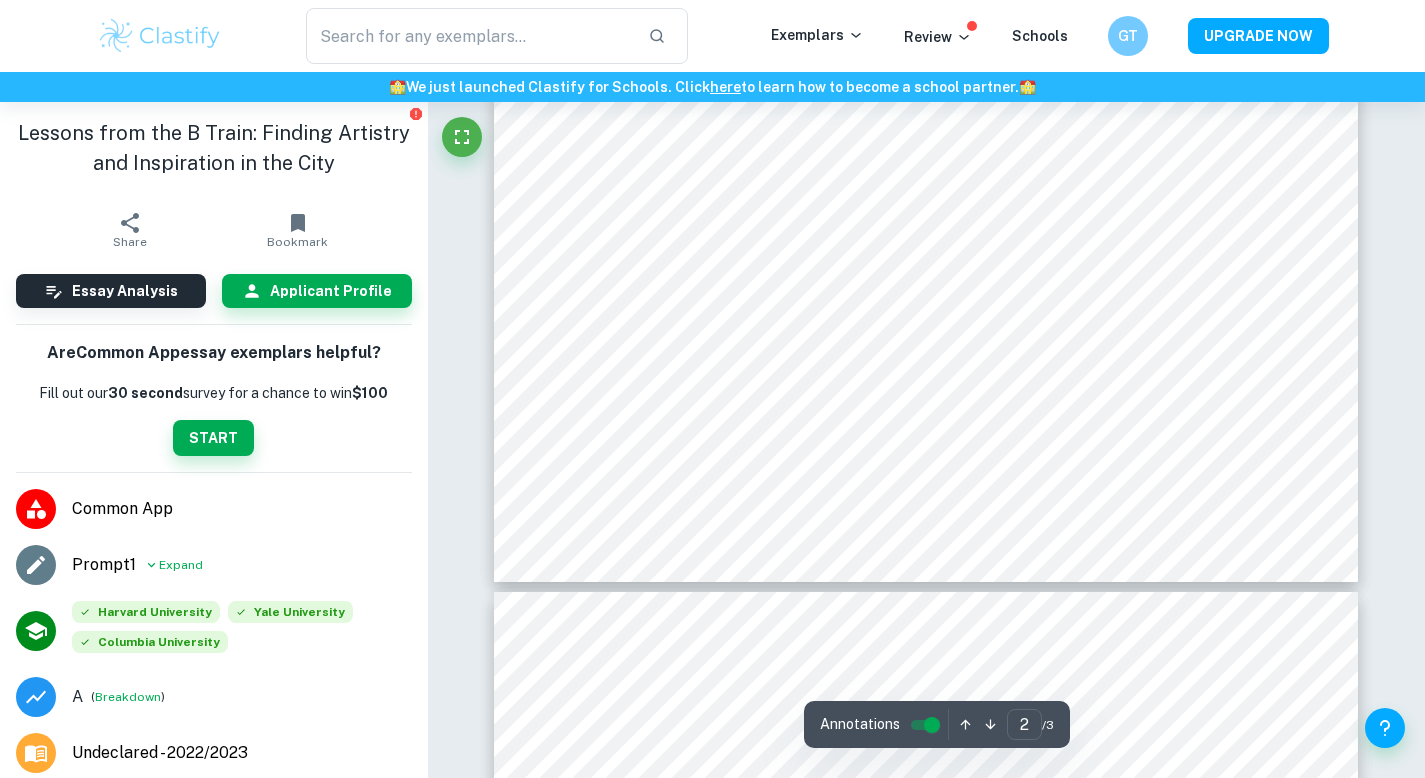 type on "3" 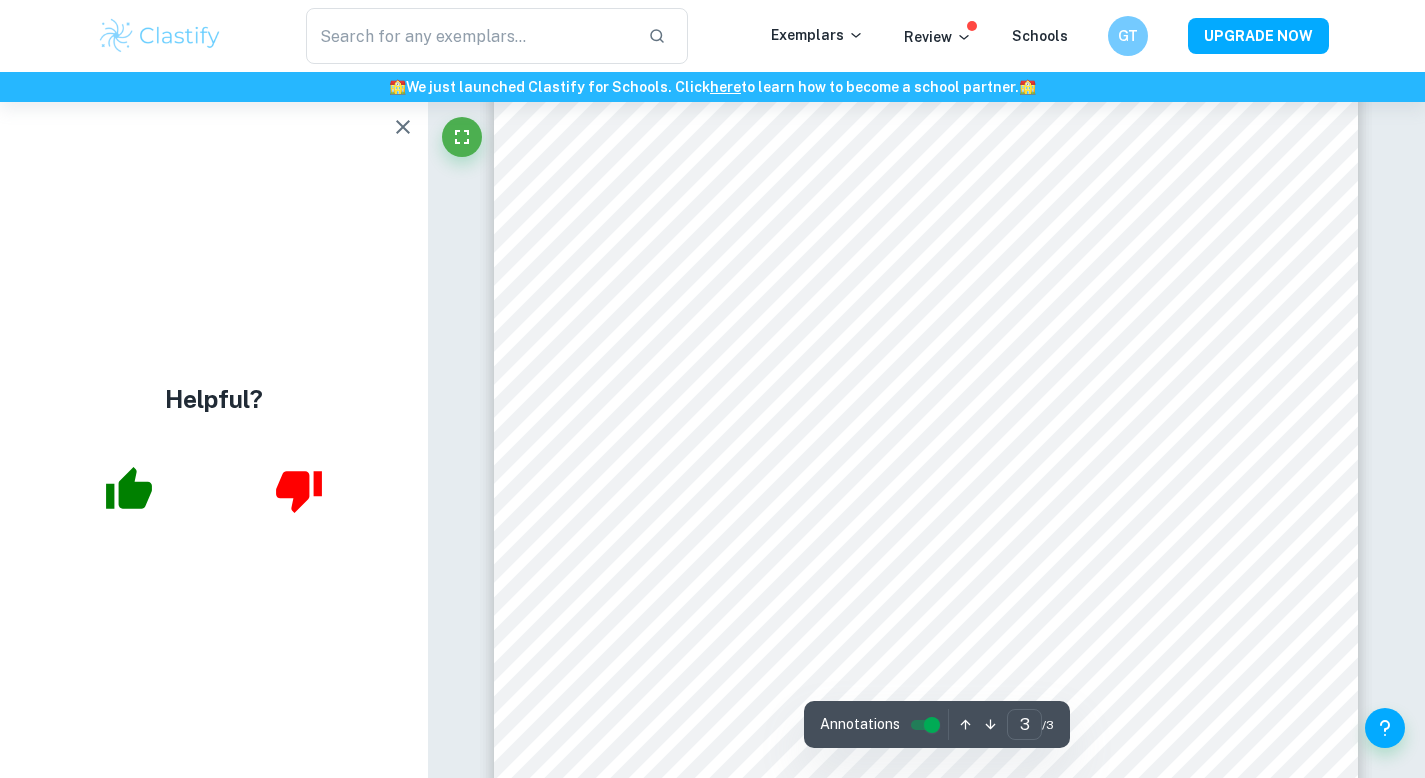 scroll, scrollTop: 2365, scrollLeft: 0, axis: vertical 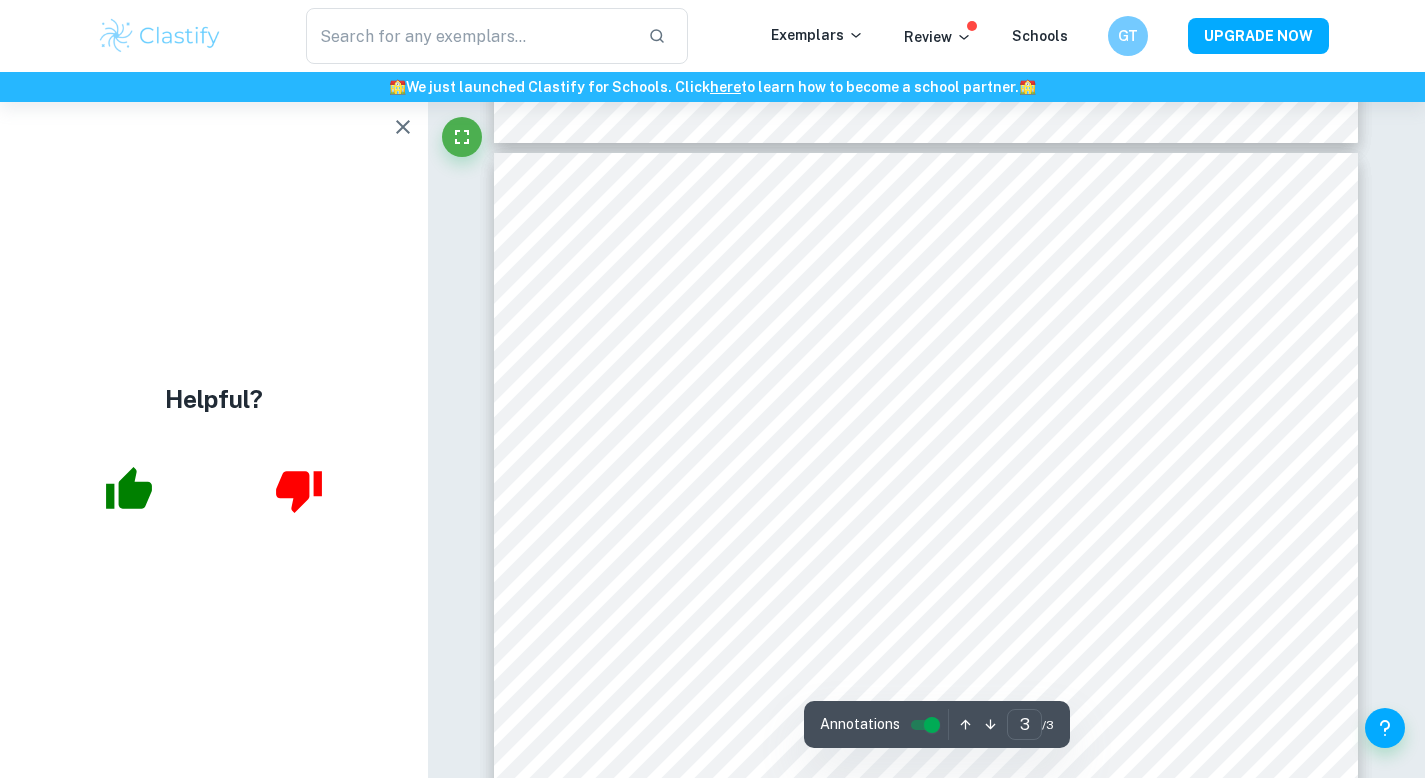 click 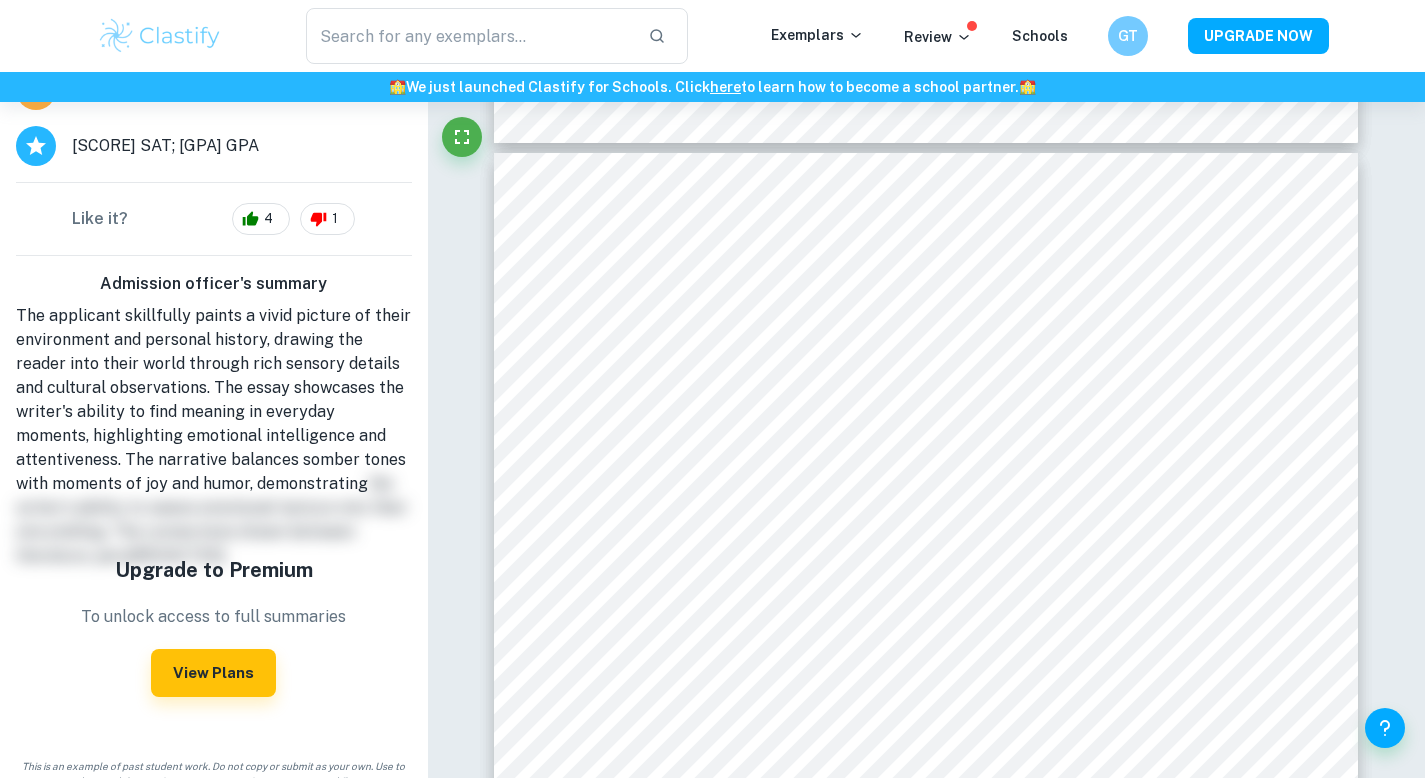 scroll, scrollTop: 667, scrollLeft: 0, axis: vertical 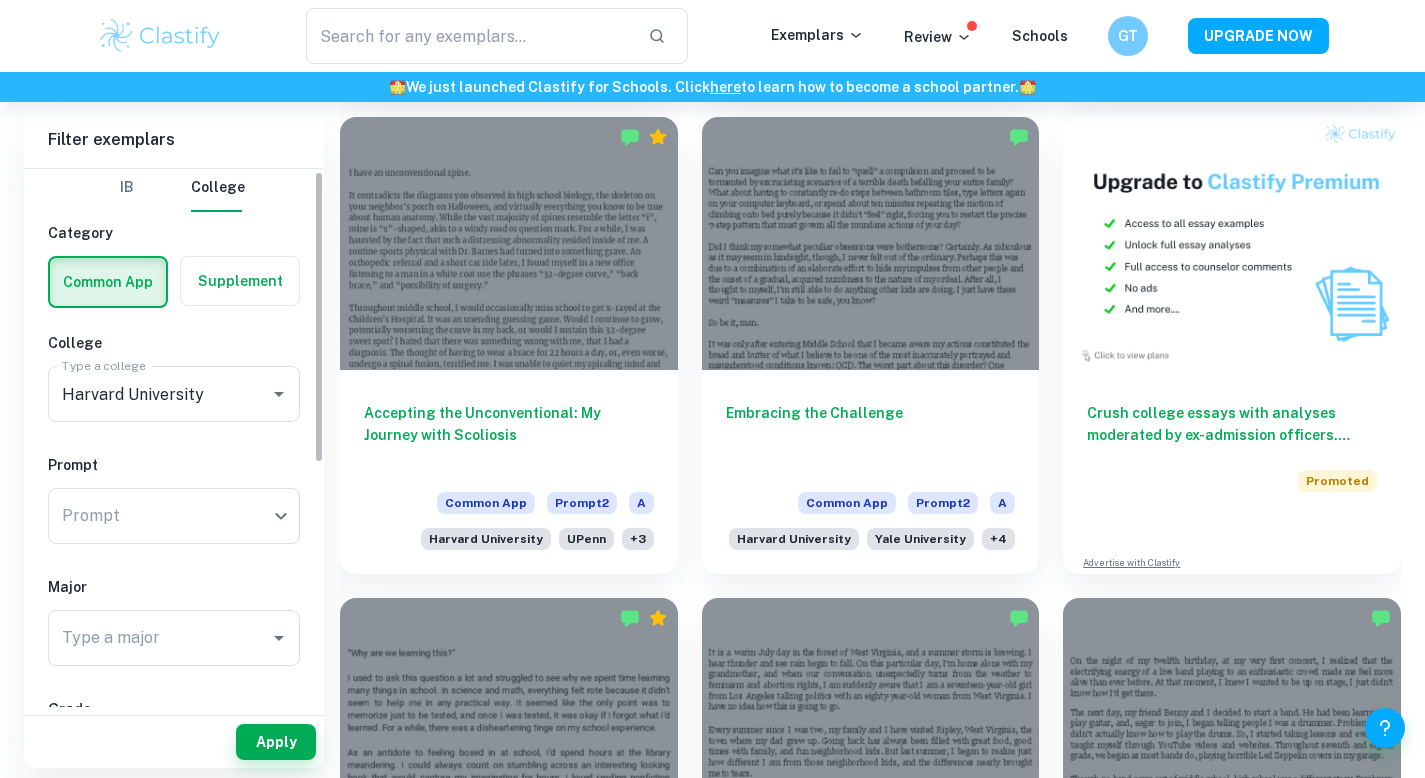 click at bounding box center (240, 281) 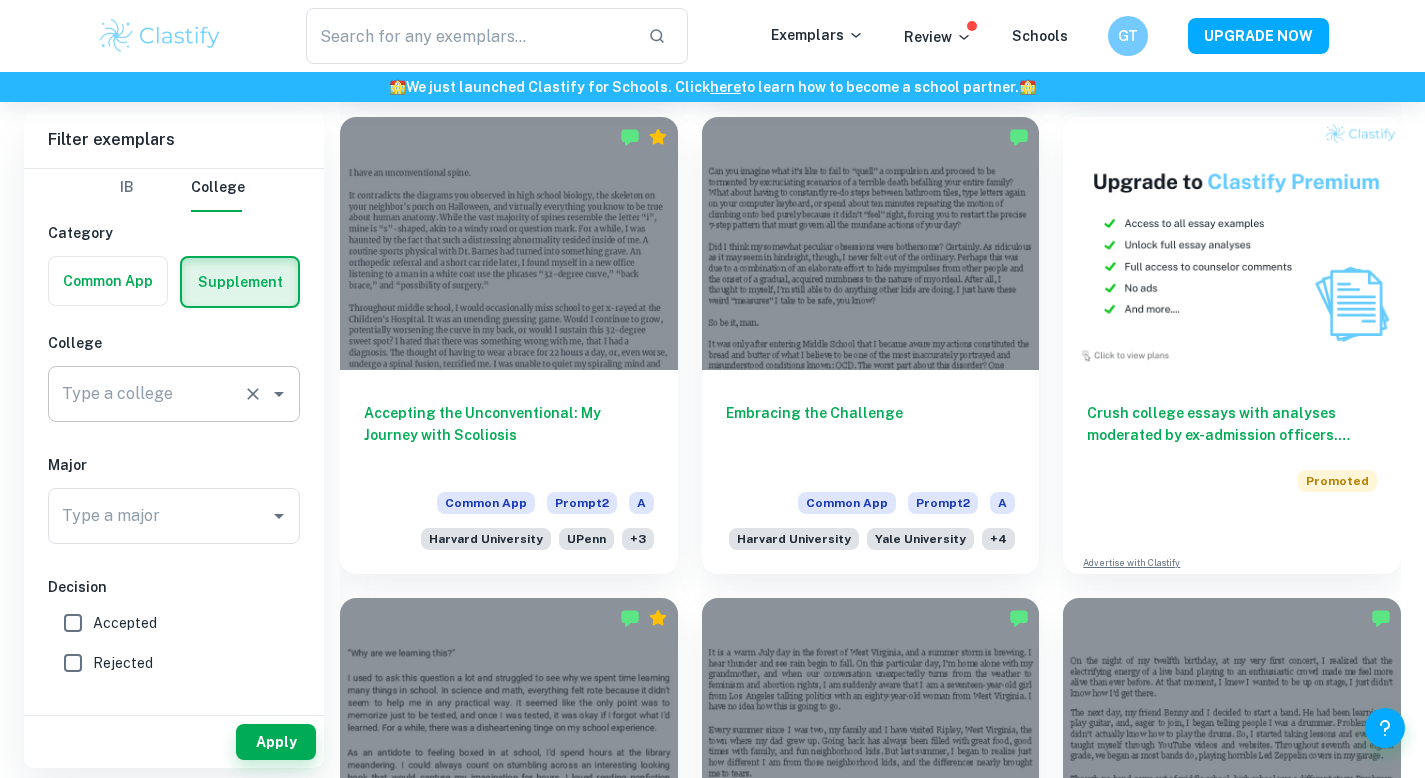 click on "Type a college" at bounding box center [174, 394] 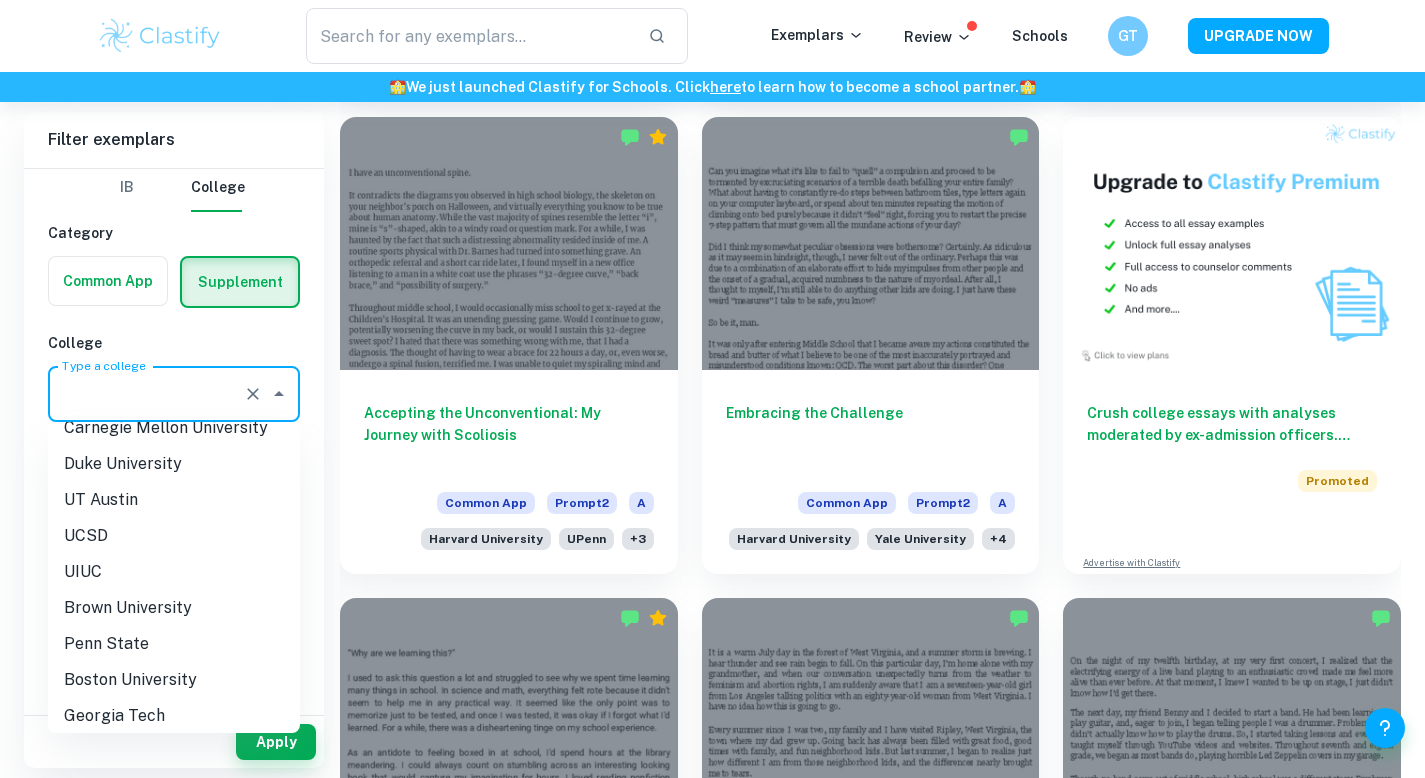 scroll, scrollTop: 0, scrollLeft: 0, axis: both 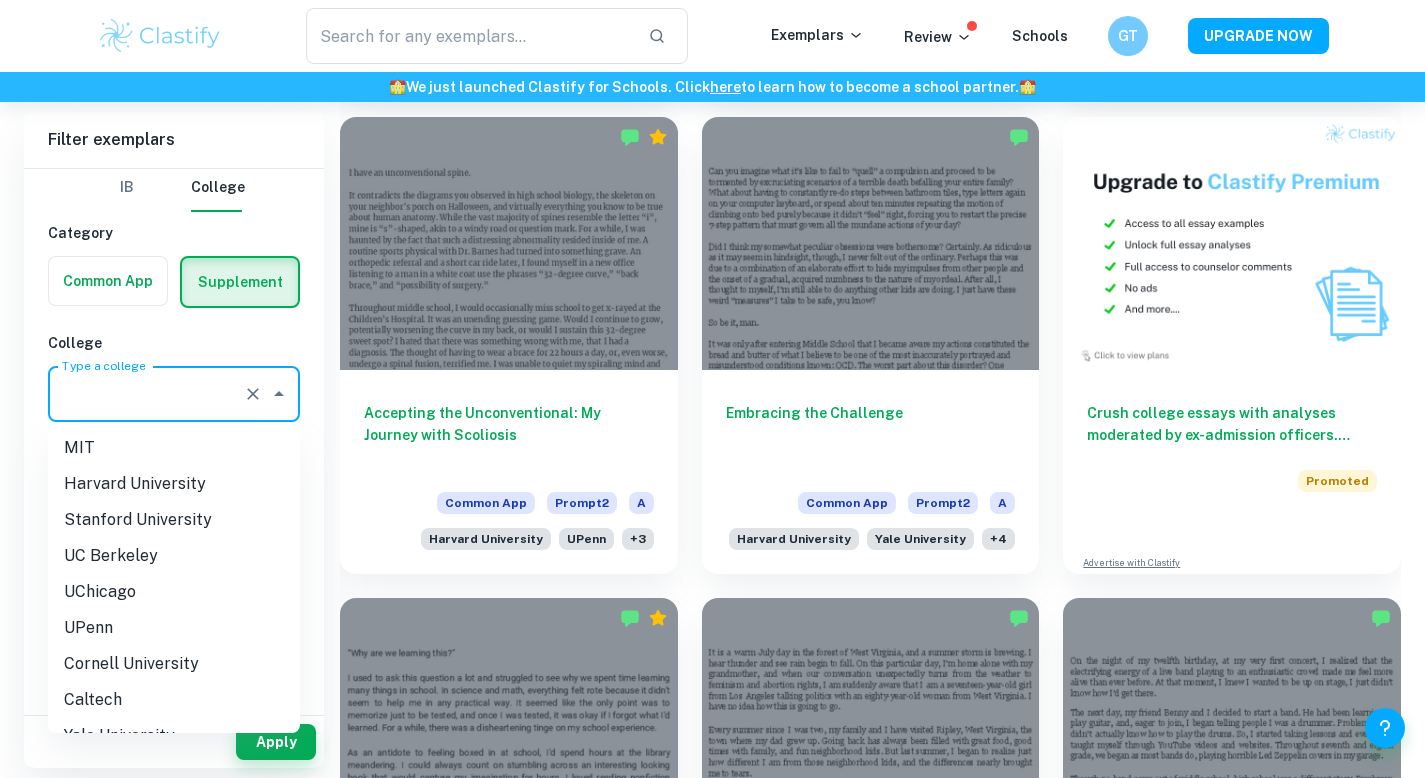 click on "UPenn" at bounding box center [174, 628] 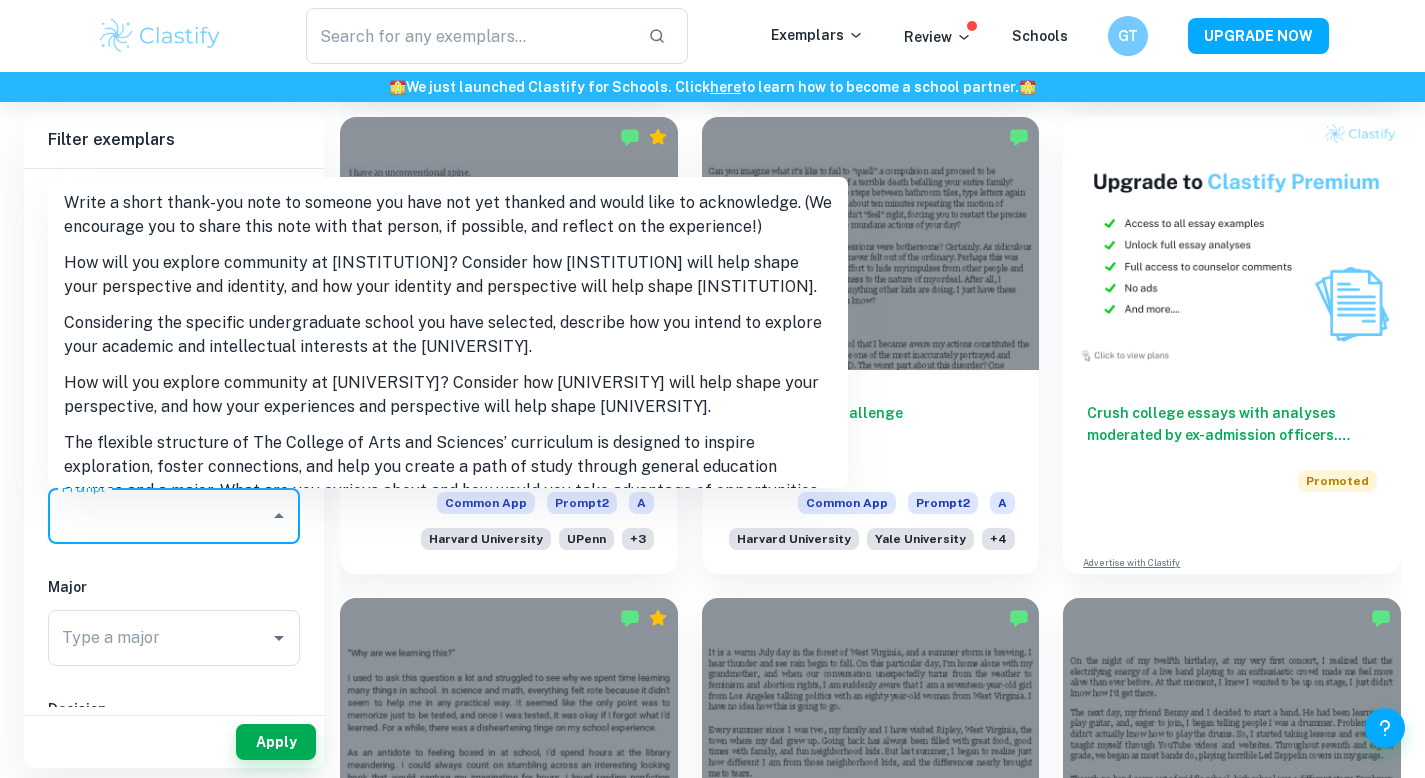 click on "Prompt" at bounding box center (159, 516) 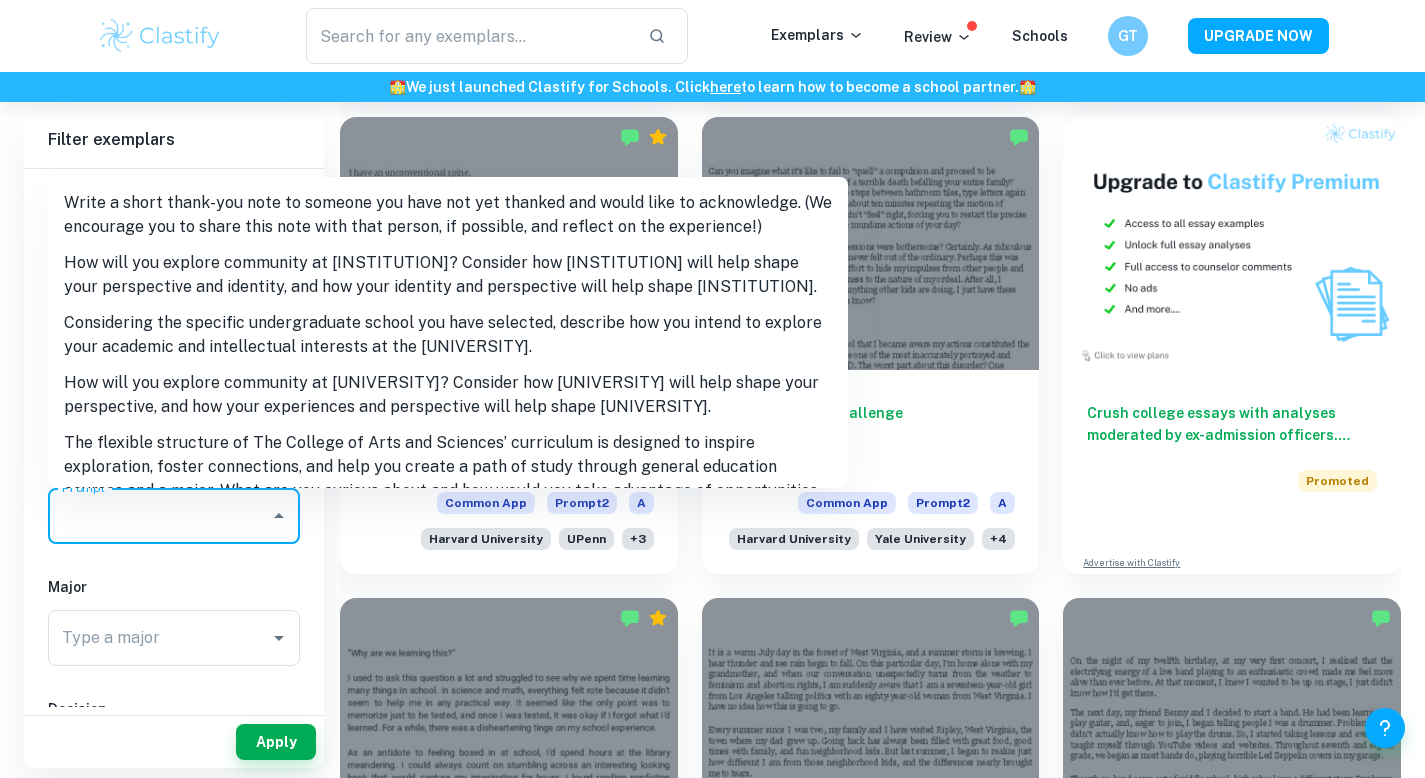click on "Write a short thank-you note to someone you have not yet thanked and would like to acknowledge. (We encourage you to share this note with that person, if possible, and reflect on the experience!)" at bounding box center [448, 215] 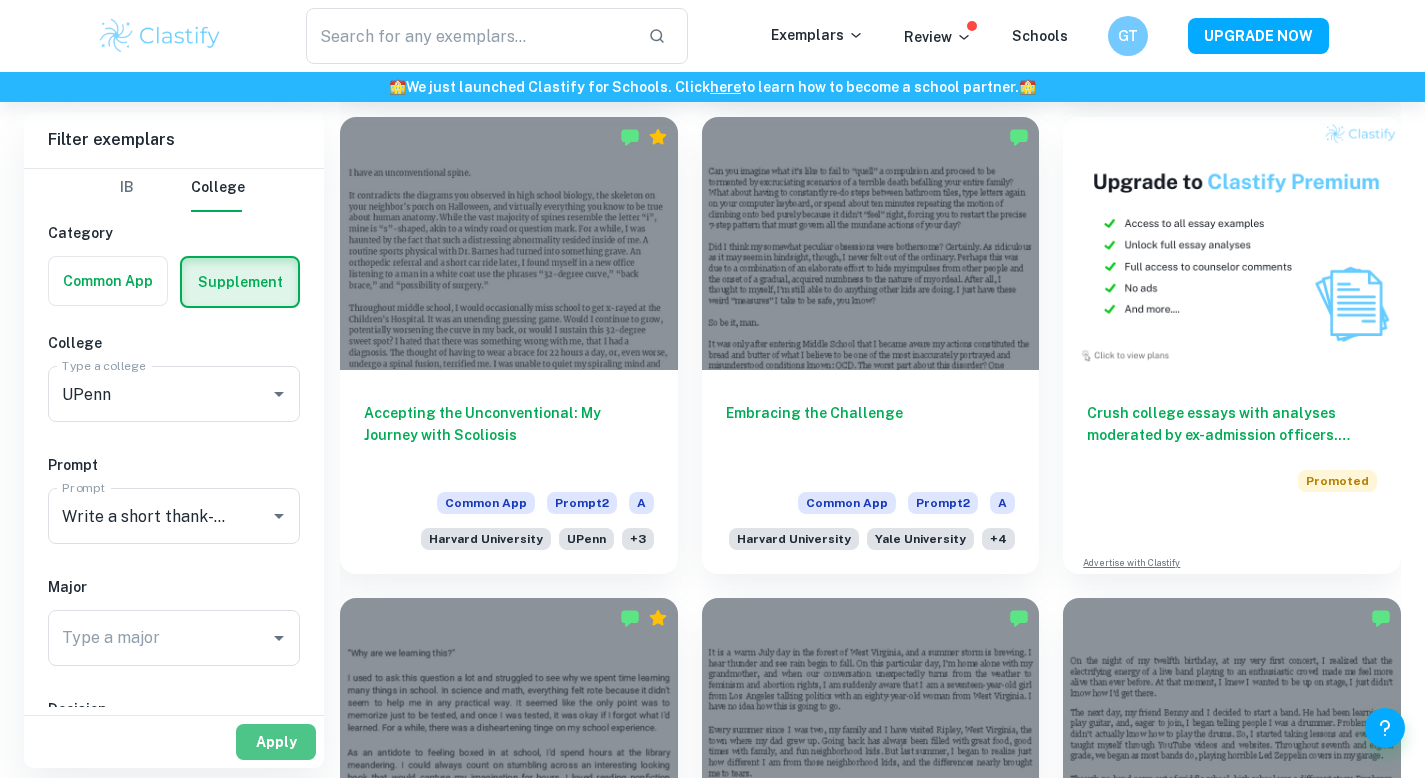 click on "Apply" at bounding box center [276, 742] 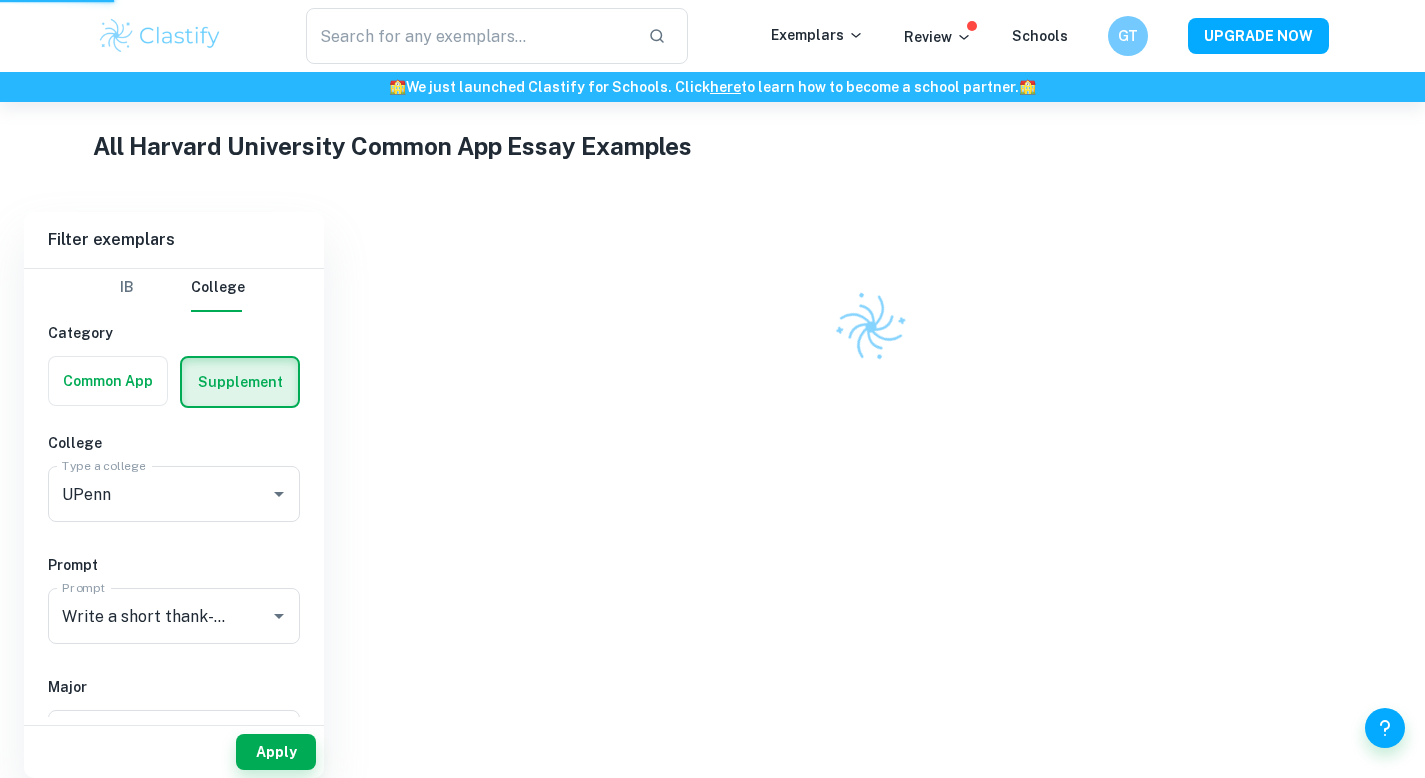 scroll, scrollTop: 422, scrollLeft: 0, axis: vertical 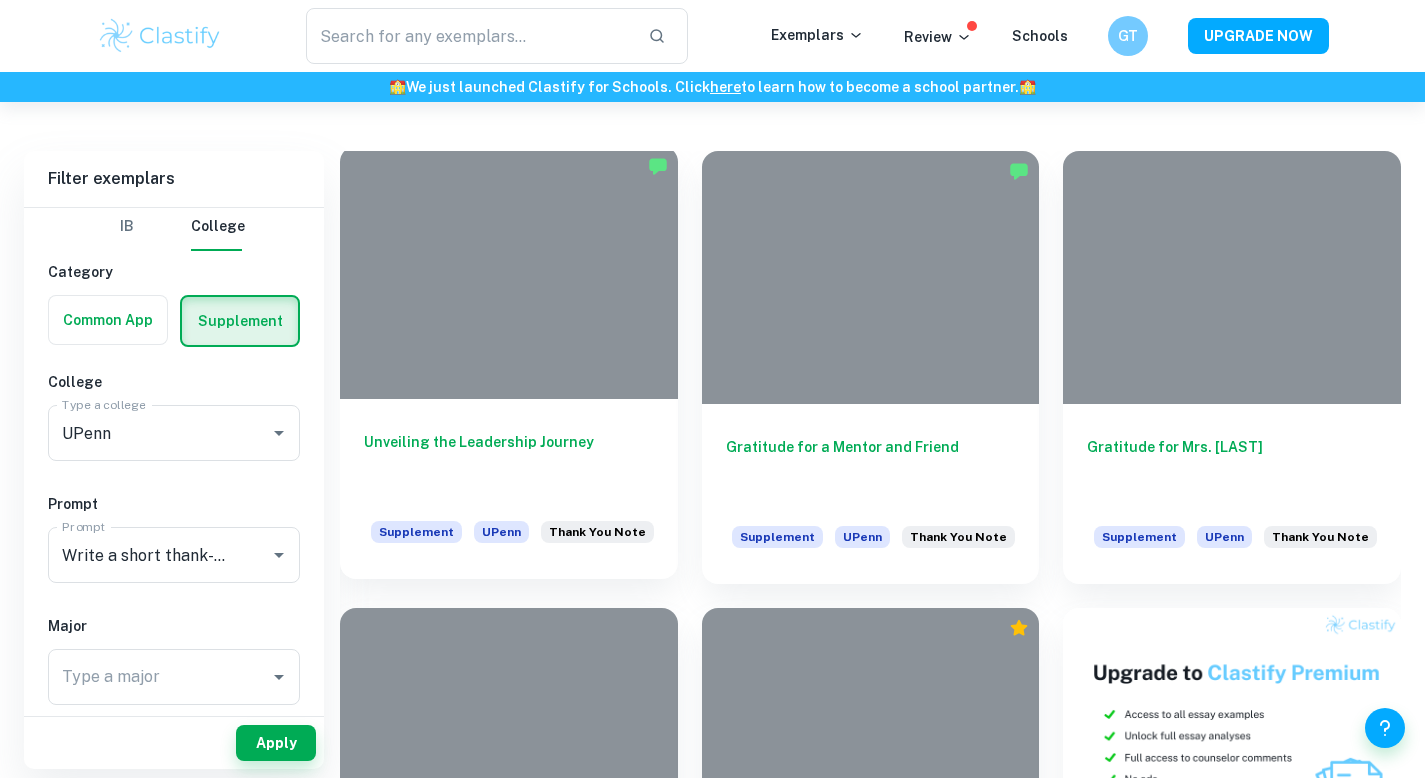 click on "Unveiling the Leadership Journey" at bounding box center (509, 464) 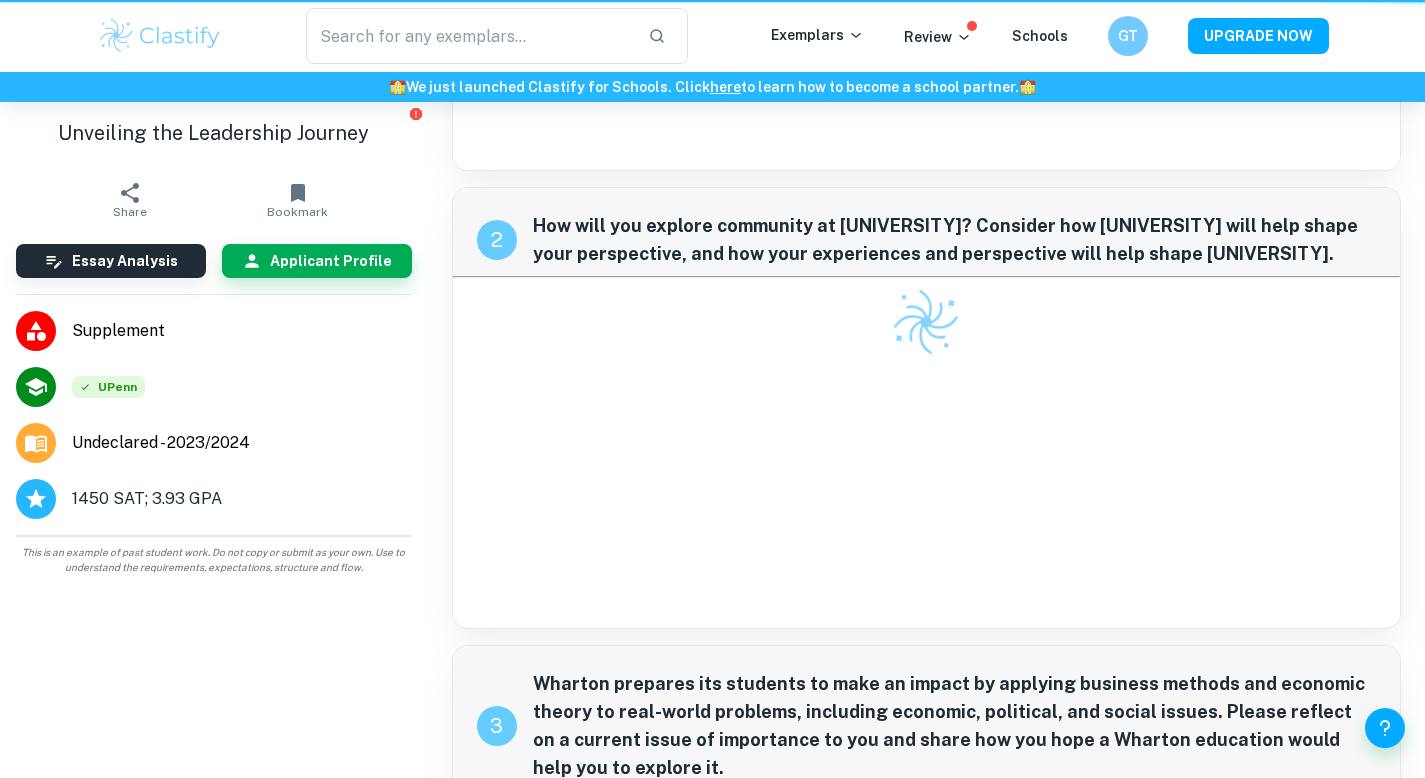 scroll, scrollTop: 0, scrollLeft: 0, axis: both 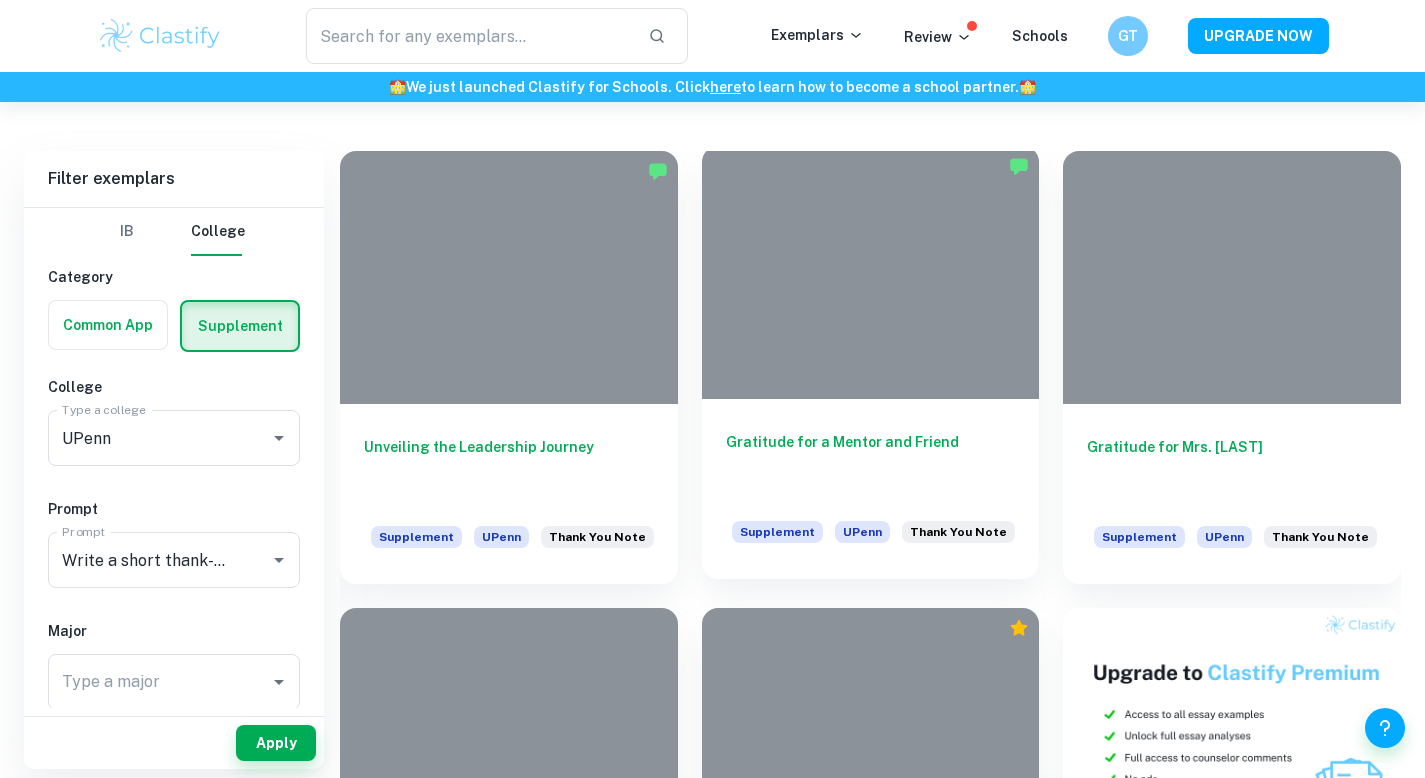 click on "Gratitude for a Mentor and Friend" at bounding box center (871, 464) 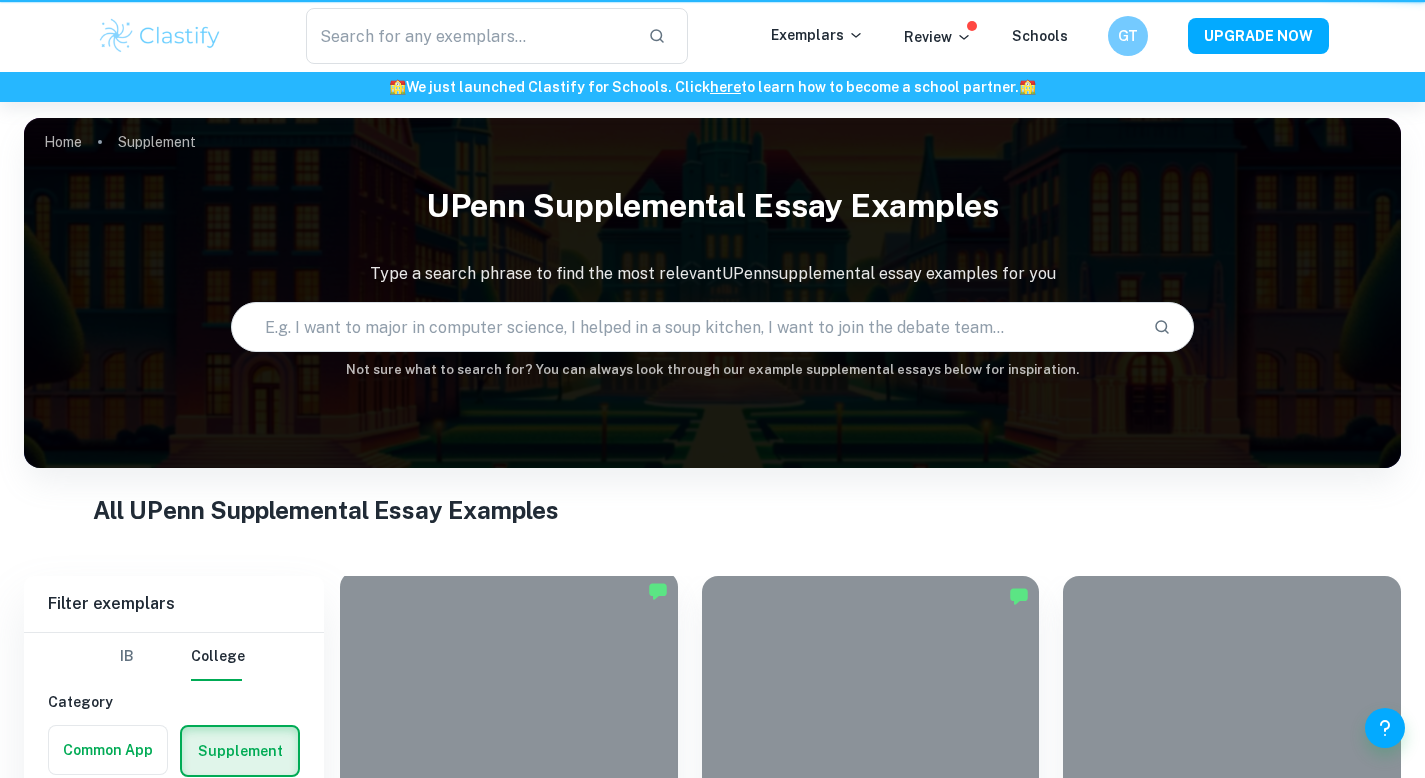 scroll, scrollTop: 425, scrollLeft: 0, axis: vertical 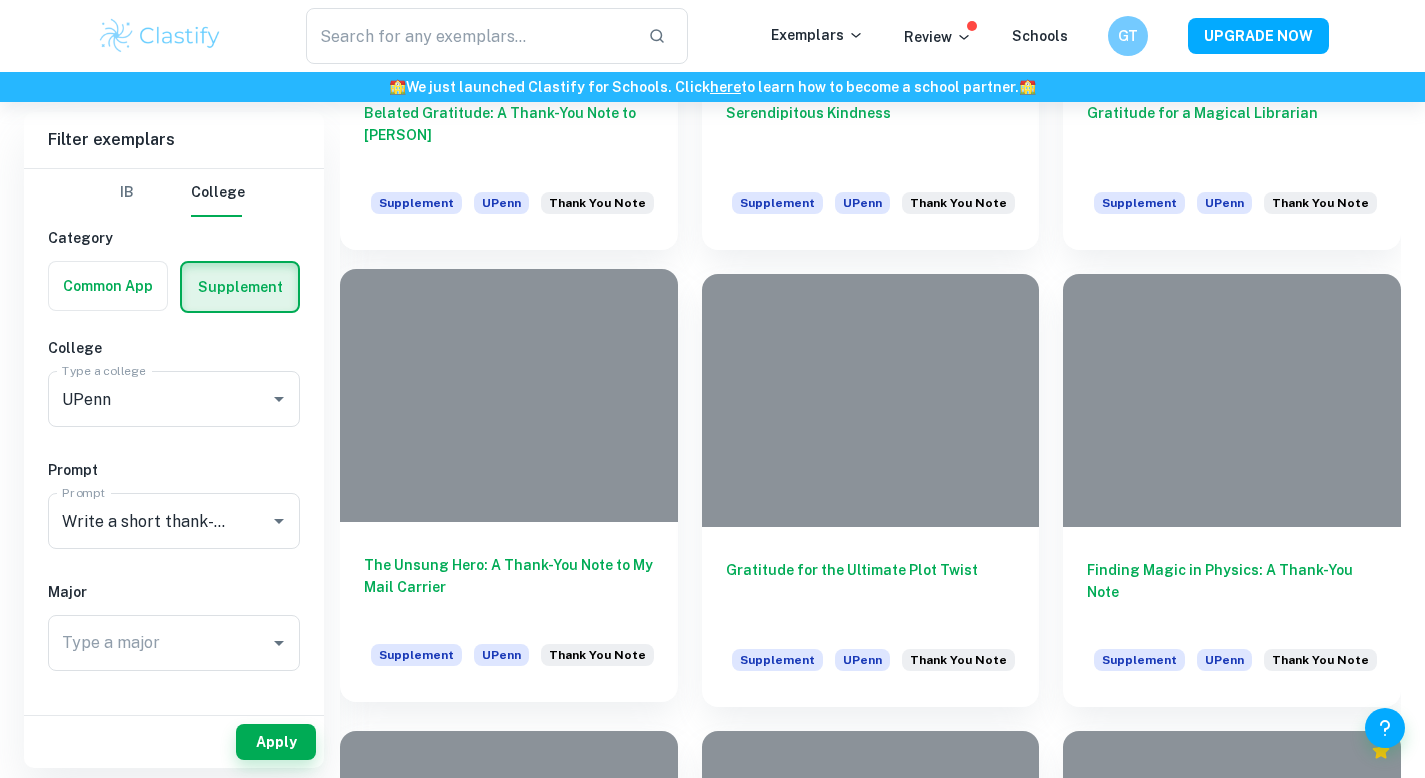 click on "The Unsung Hero: A Thank-You Note to My Mail Carrier Supplement UPenn Thank You Note" at bounding box center [509, 612] 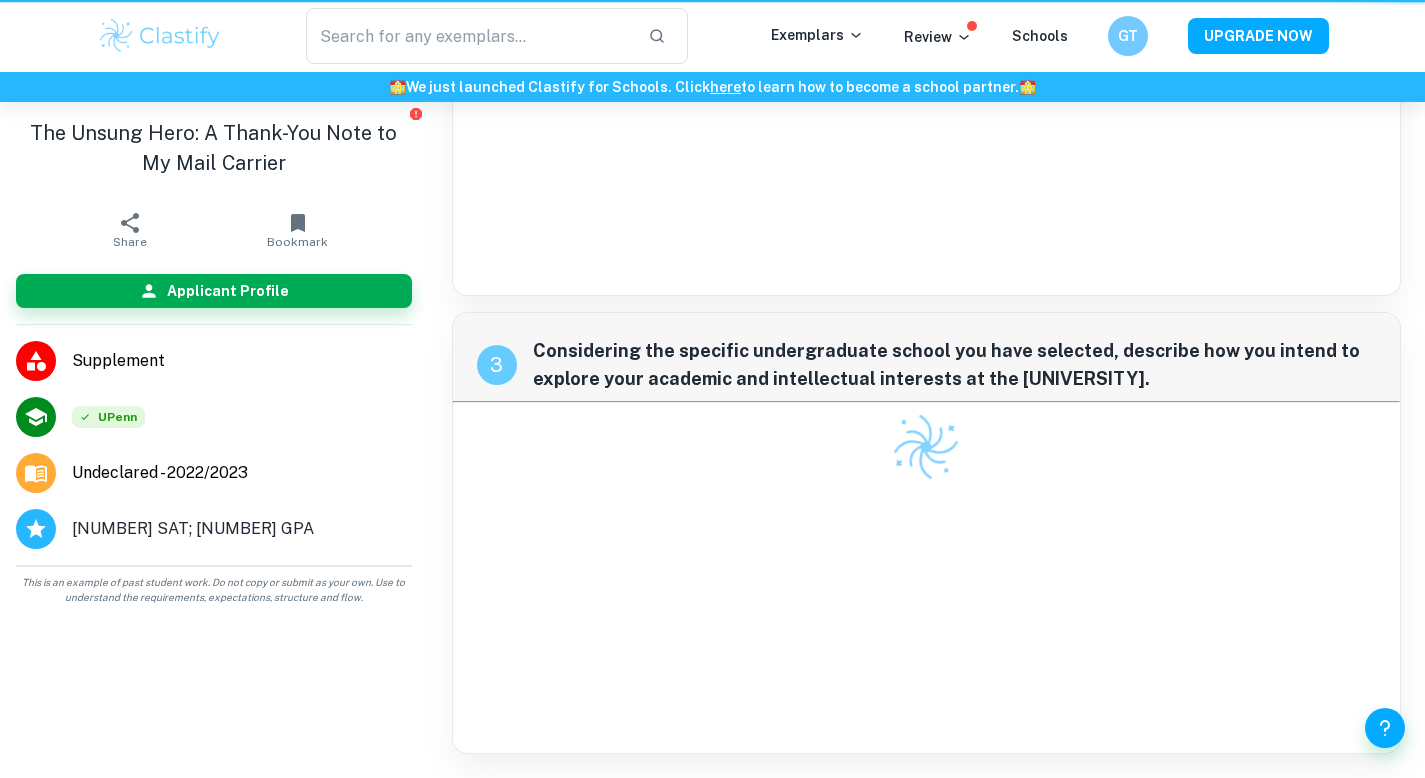 scroll, scrollTop: 0, scrollLeft: 0, axis: both 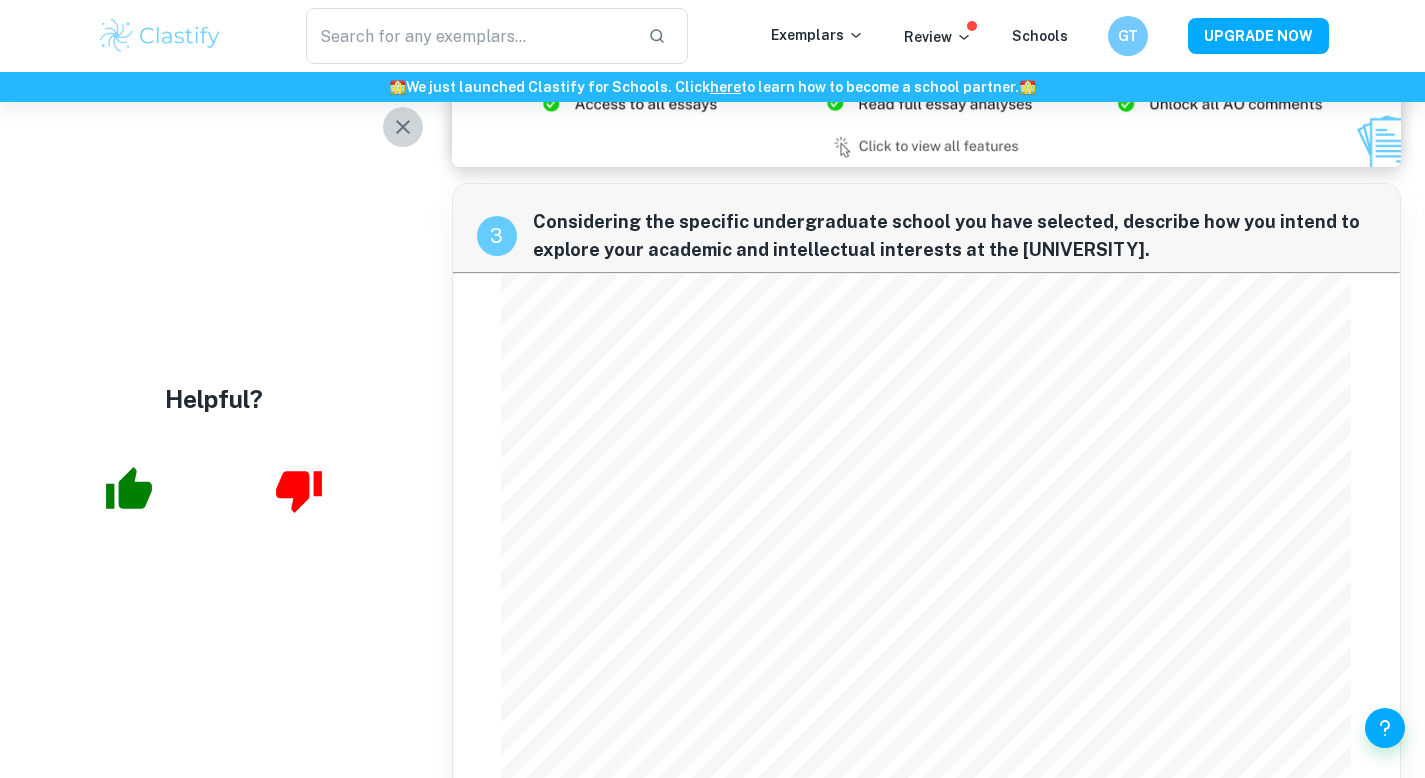 click 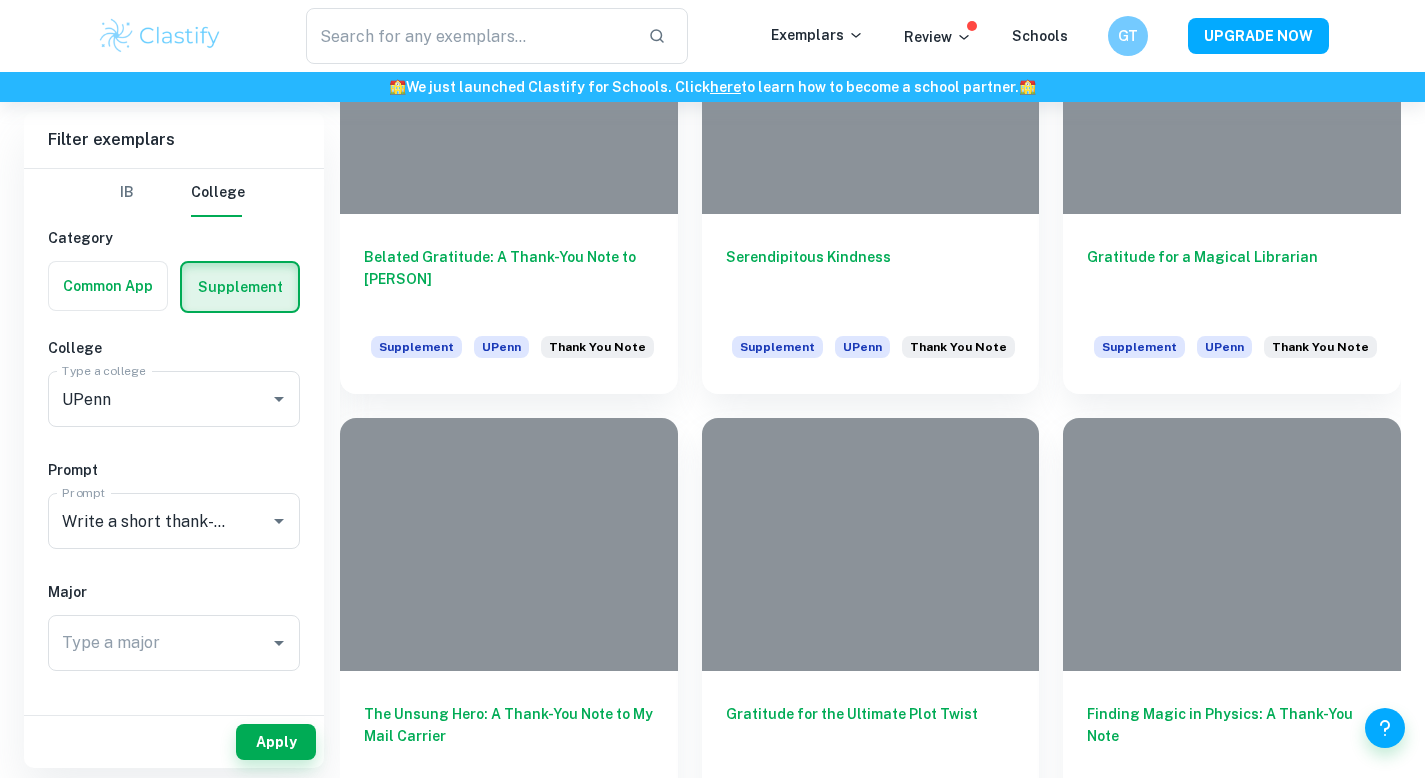 scroll, scrollTop: 1194, scrollLeft: 0, axis: vertical 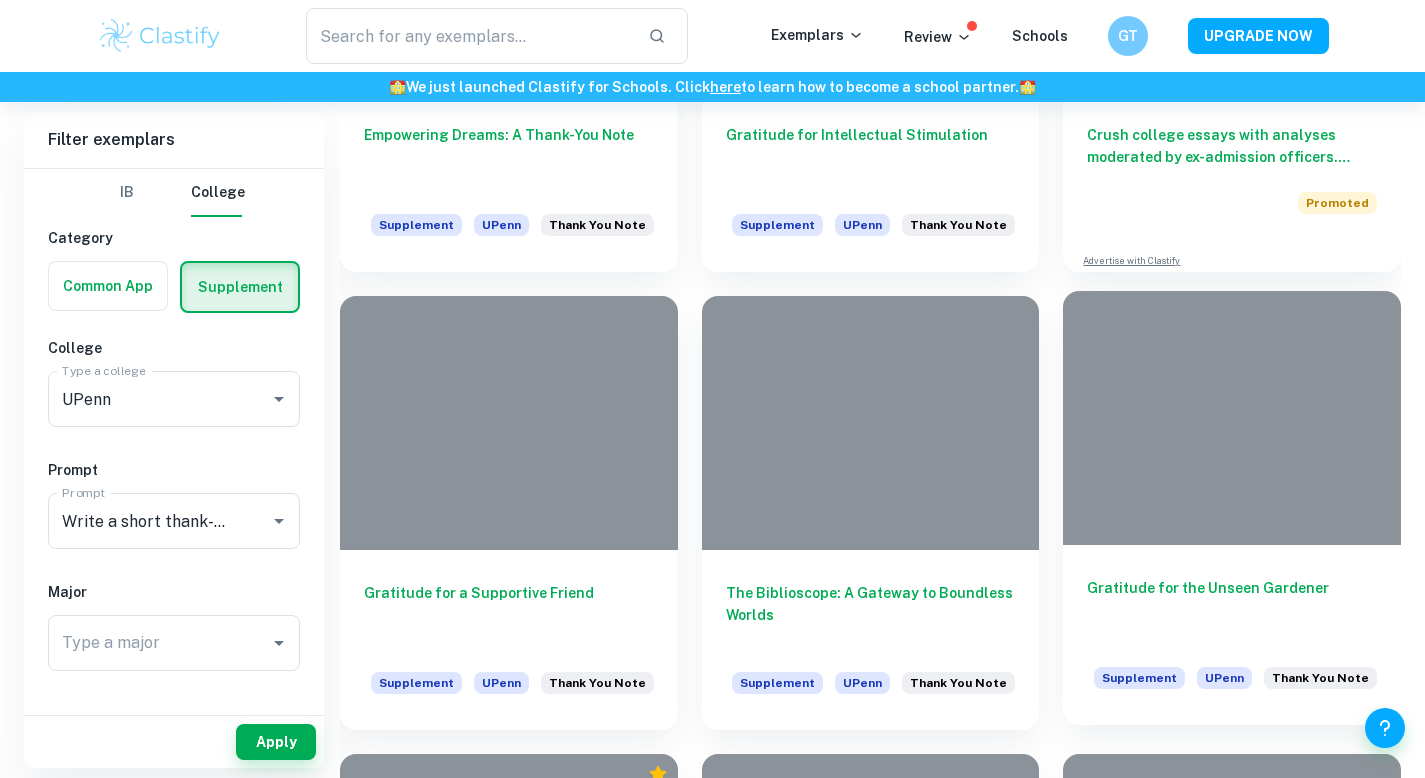 click on "Gratitude for the Unseen Gardener" at bounding box center (1232, 610) 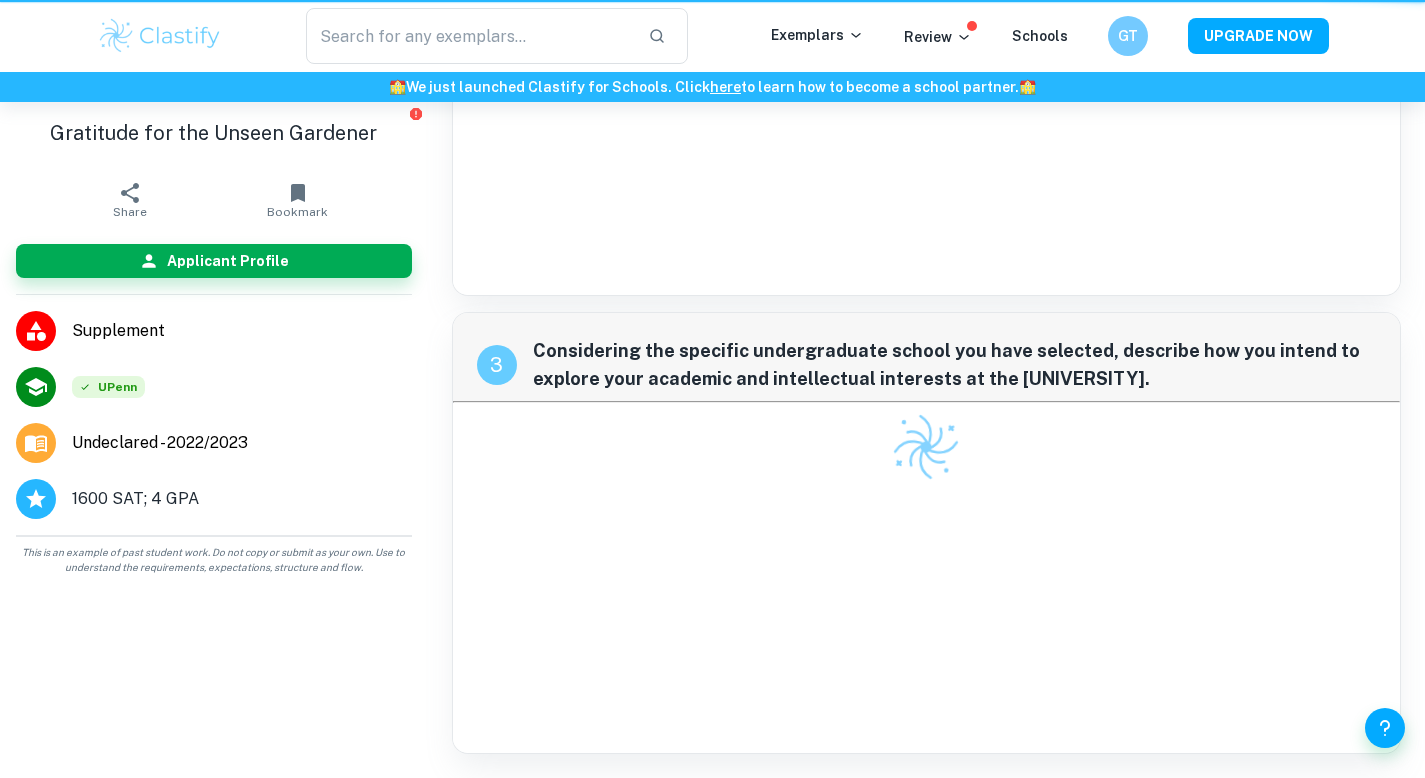 scroll, scrollTop: 0, scrollLeft: 0, axis: both 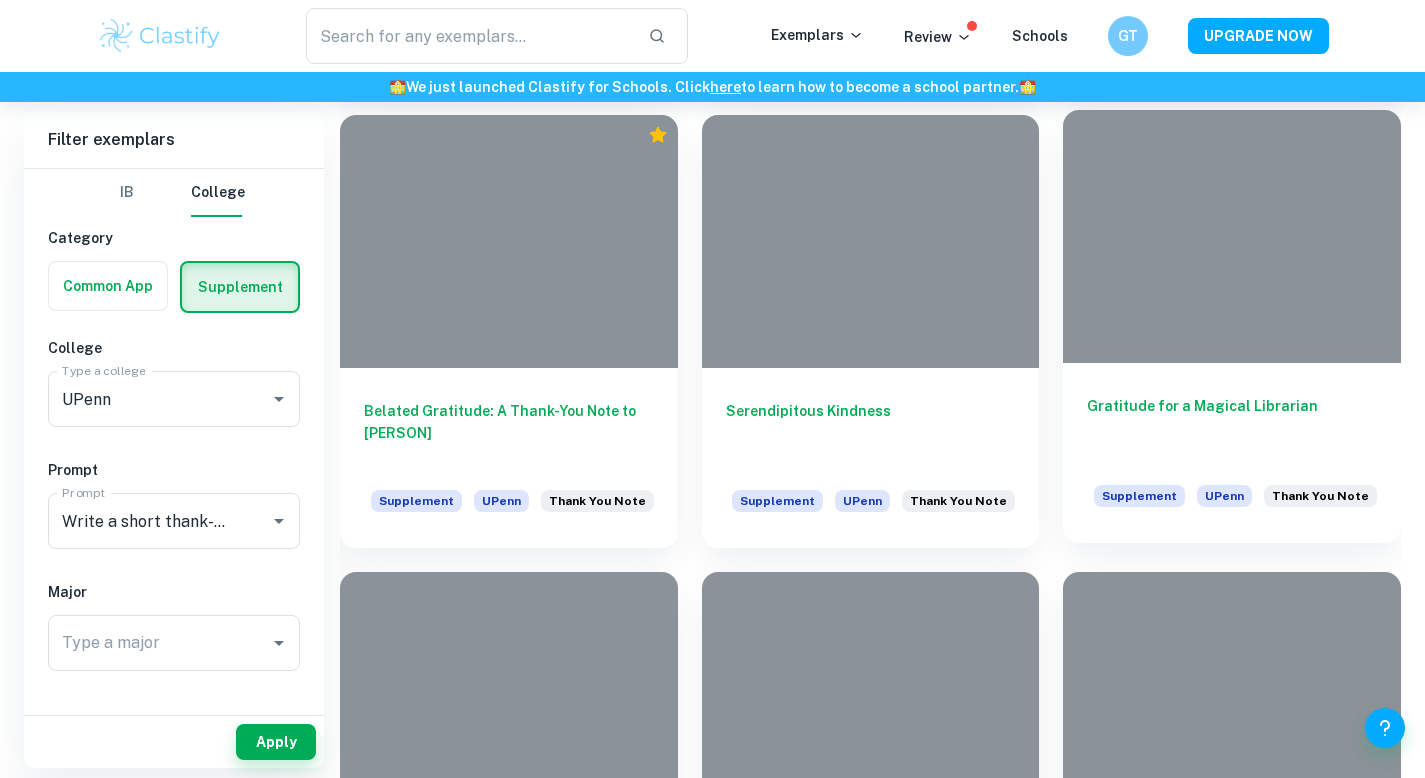 click on "Gratitude for a Magical Librarian" at bounding box center [1232, 428] 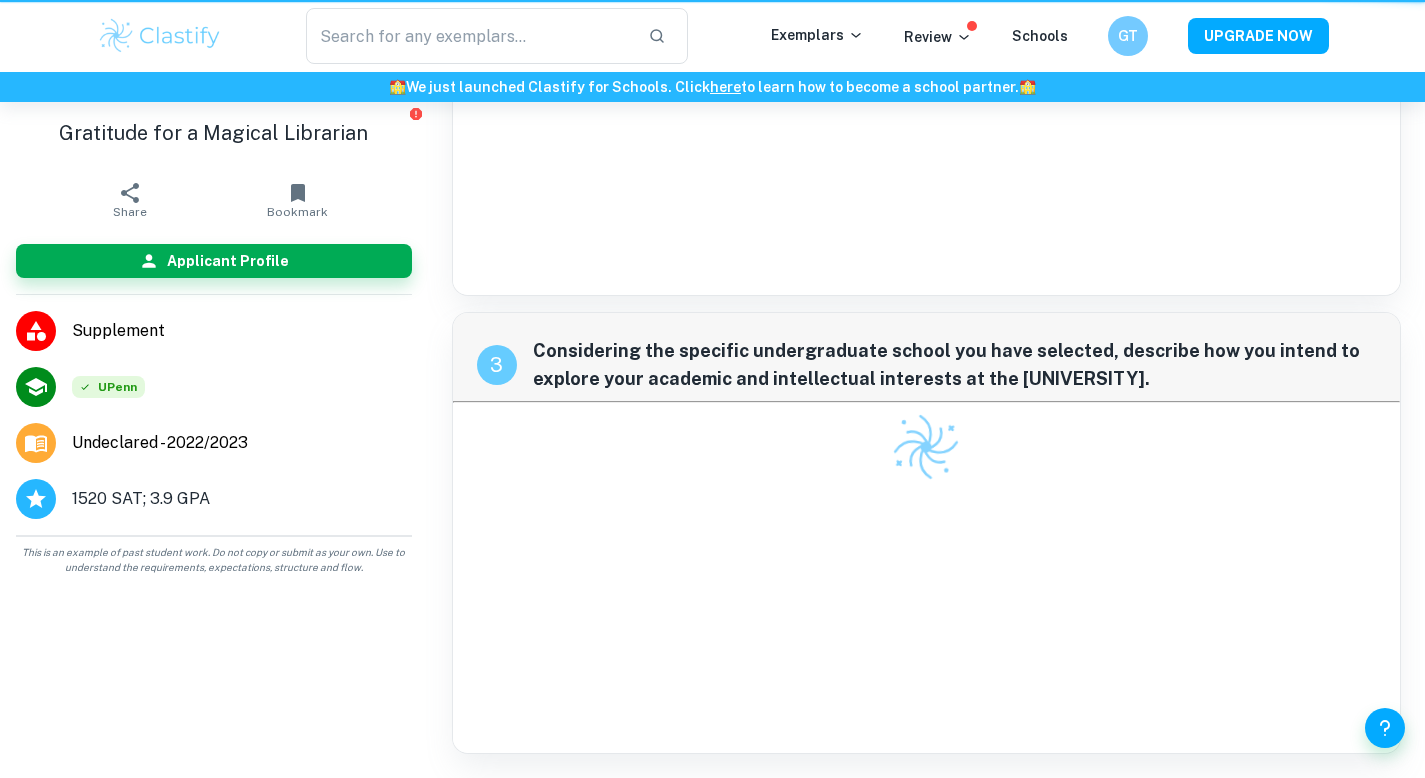 scroll, scrollTop: 0, scrollLeft: 0, axis: both 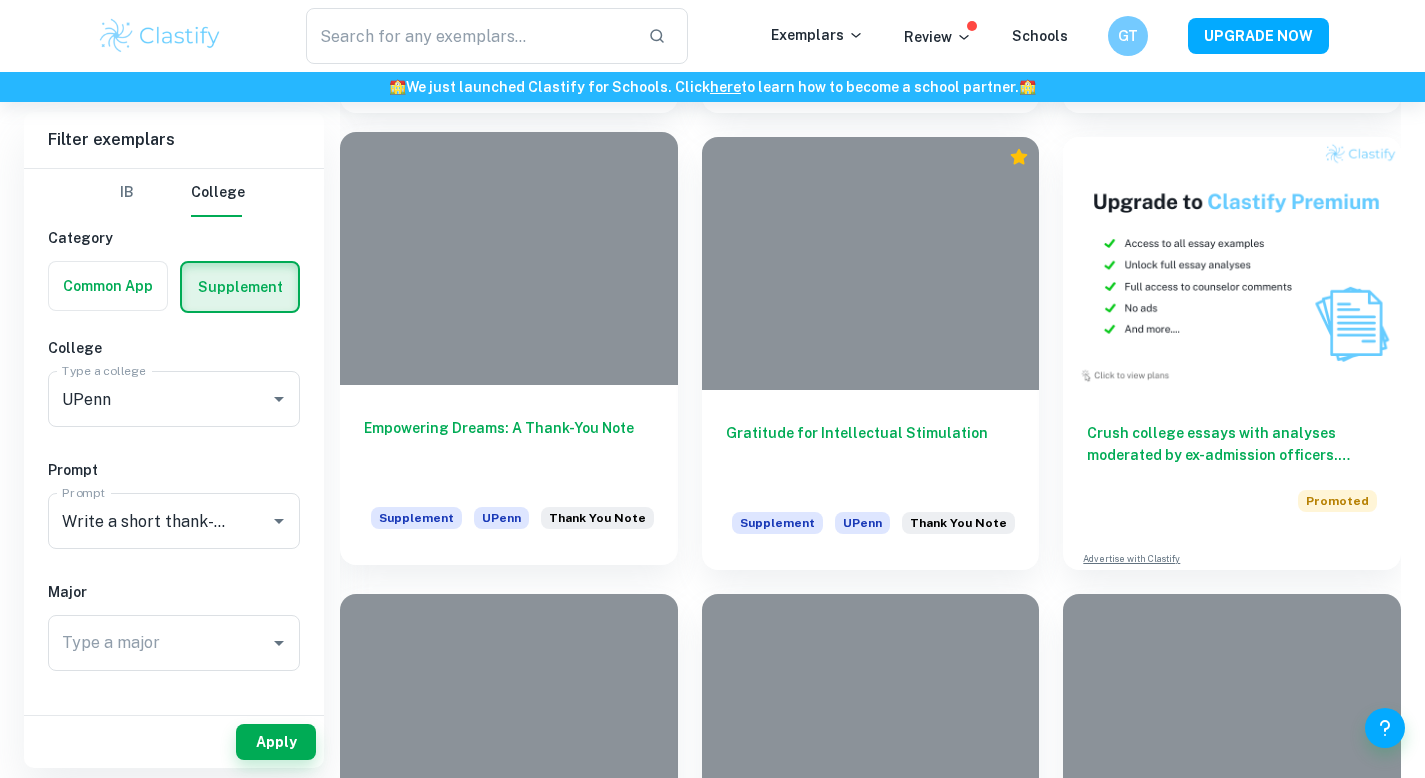 click on "Empowering Dreams: A Thank-You Note Supplement UPenn Thank You Note" at bounding box center [509, 475] 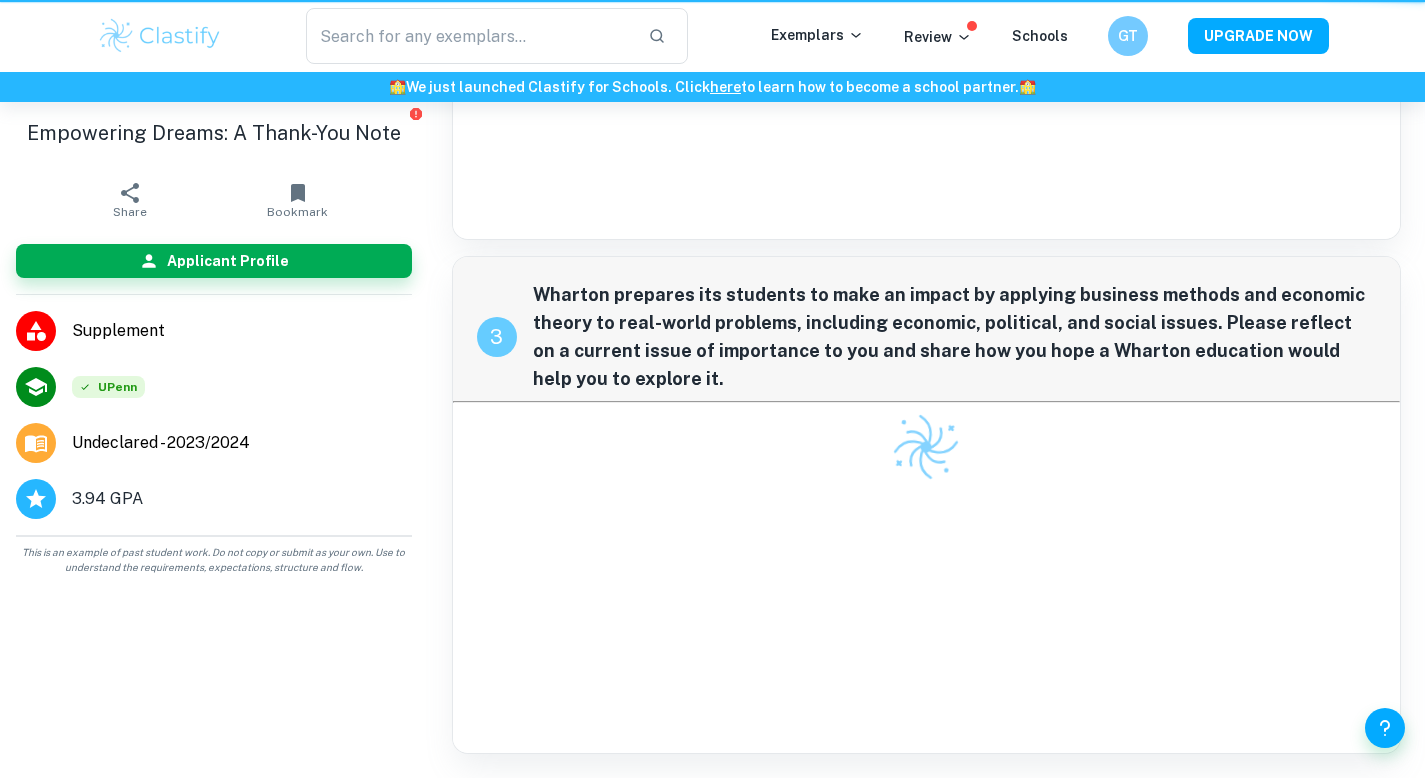 scroll, scrollTop: 0, scrollLeft: 0, axis: both 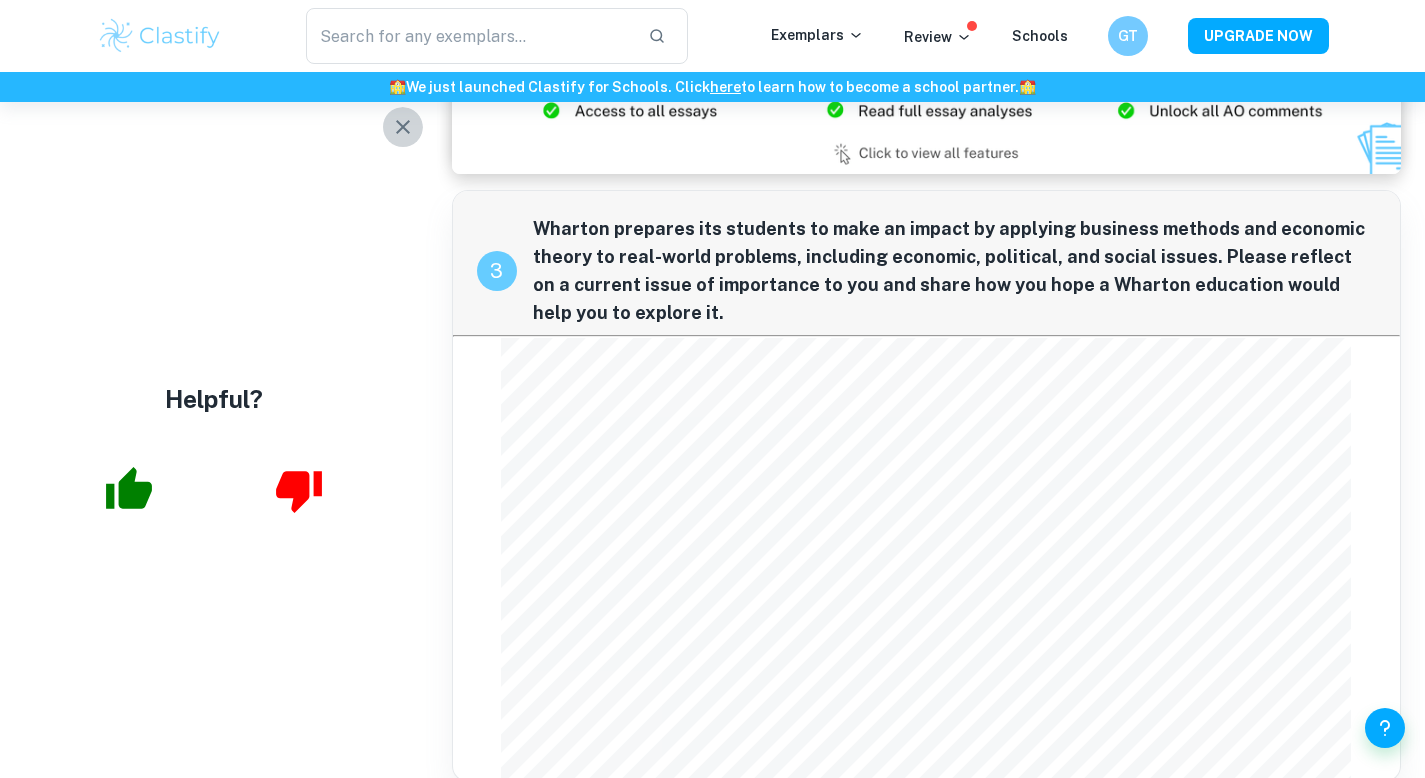 click 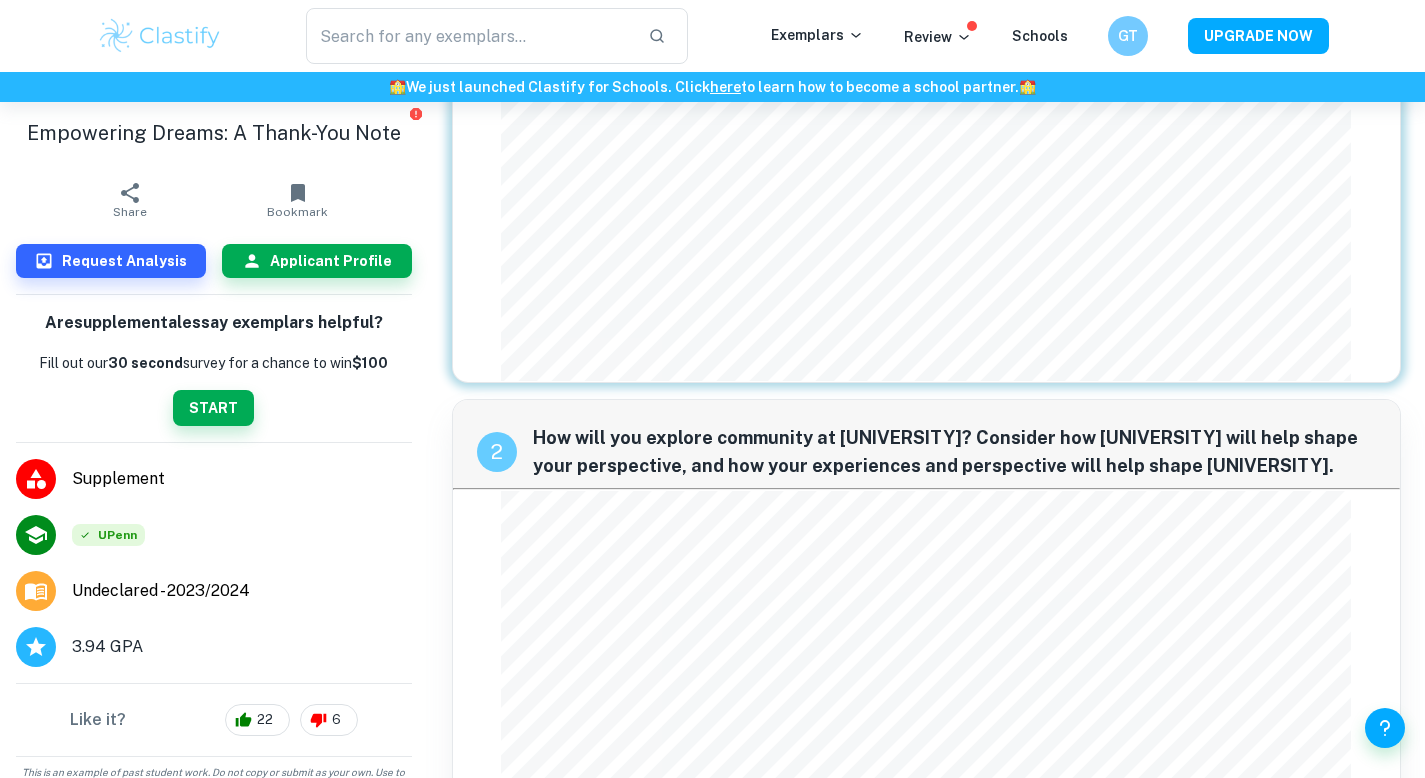 scroll, scrollTop: 279, scrollLeft: 0, axis: vertical 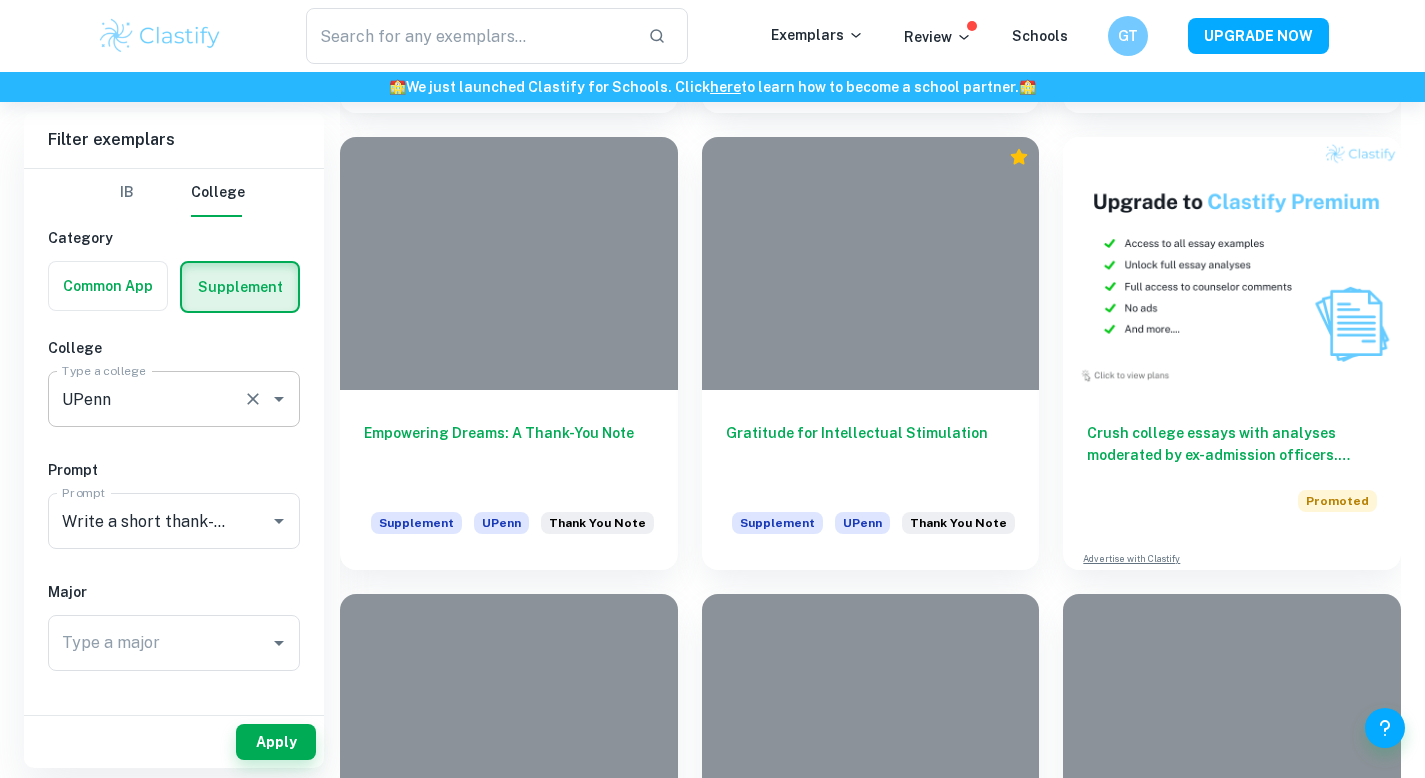 click on "UPenn" at bounding box center [146, 399] 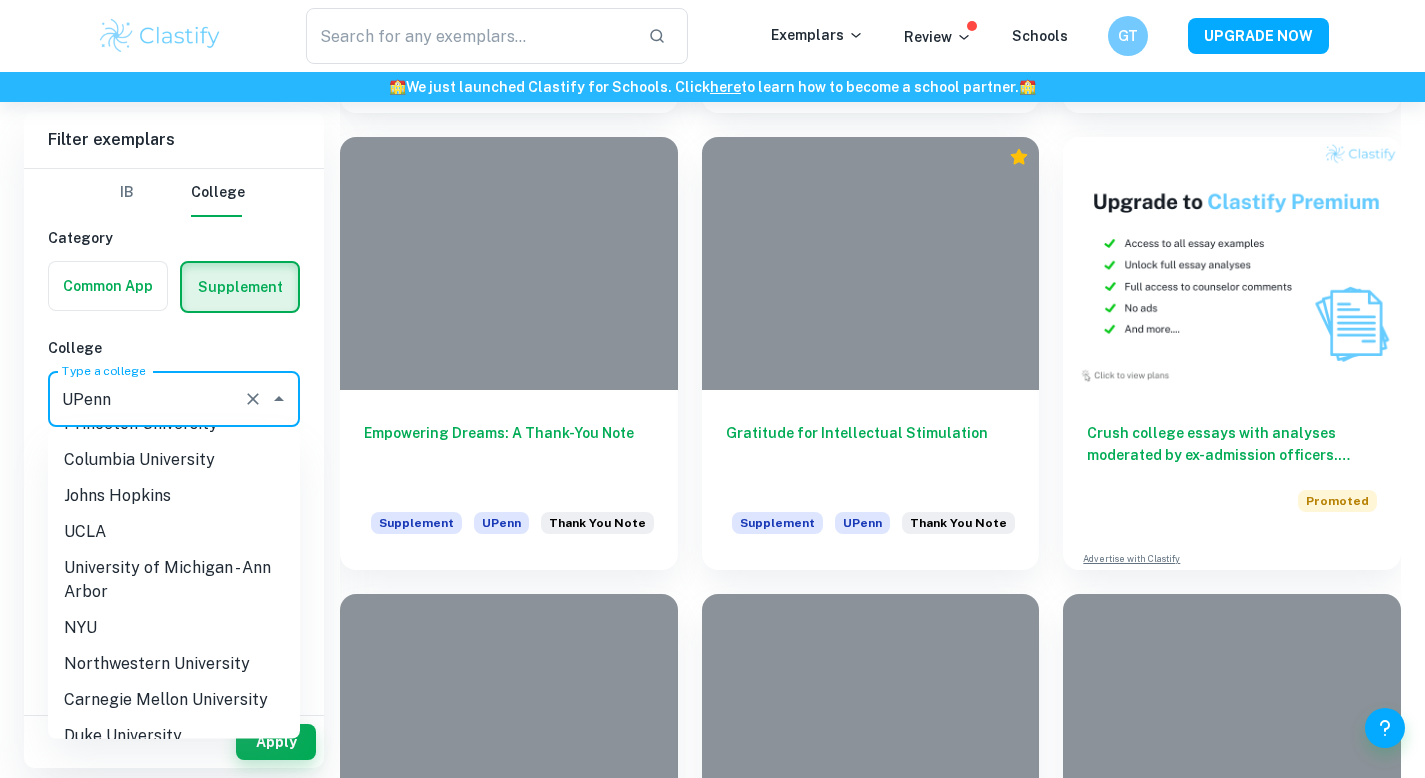 scroll, scrollTop: 0, scrollLeft: 0, axis: both 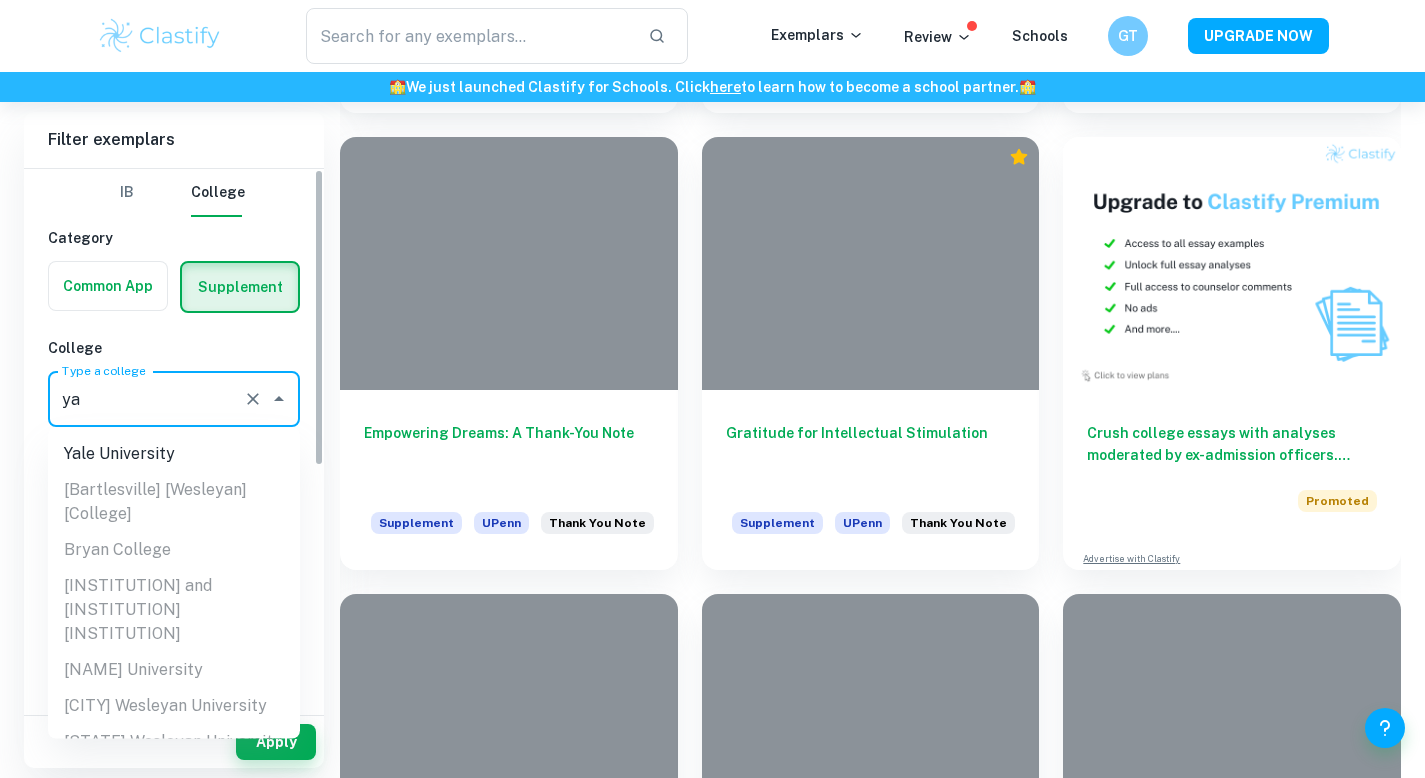 click on "Yale University" at bounding box center (174, 454) 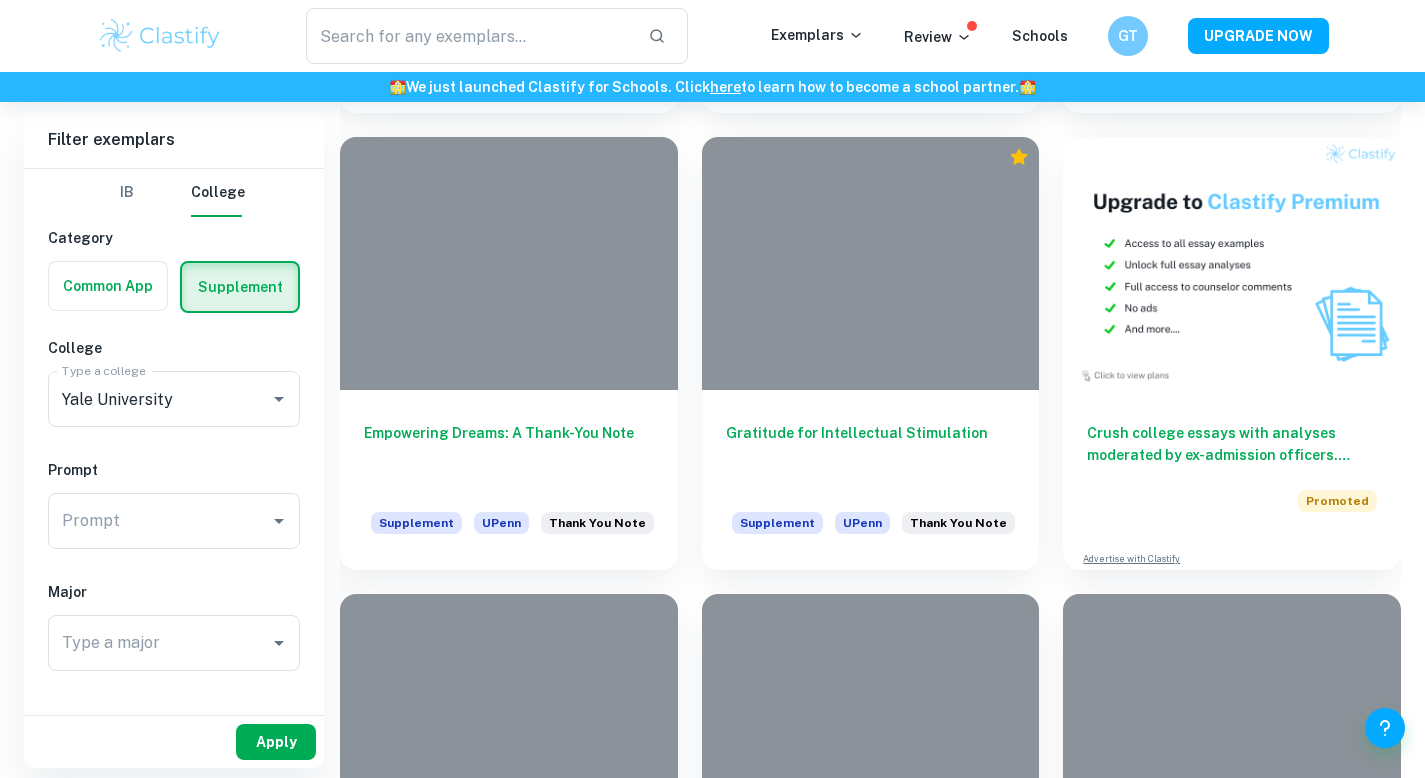 click on "Apply" at bounding box center [276, 742] 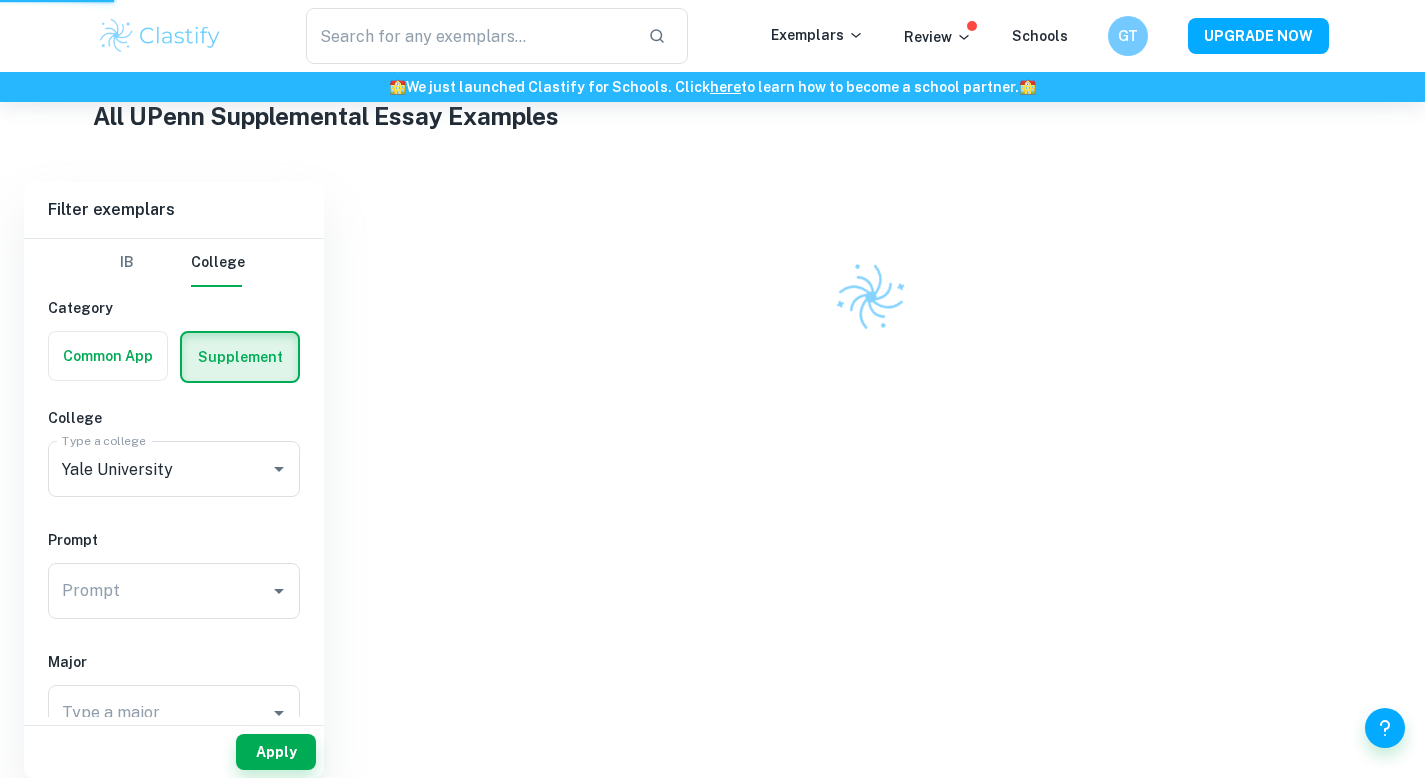 scroll, scrollTop: 364, scrollLeft: 0, axis: vertical 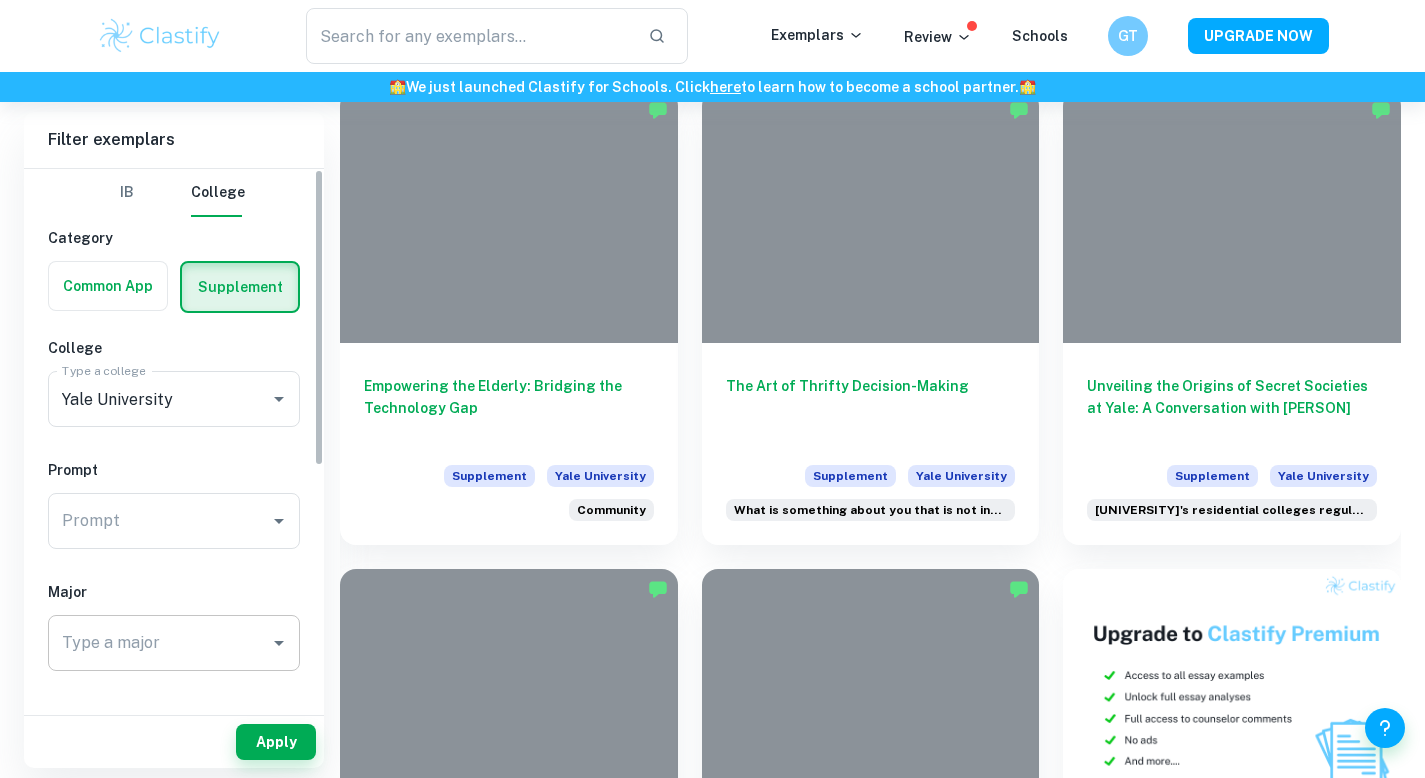 click on "Type a major" at bounding box center [159, 643] 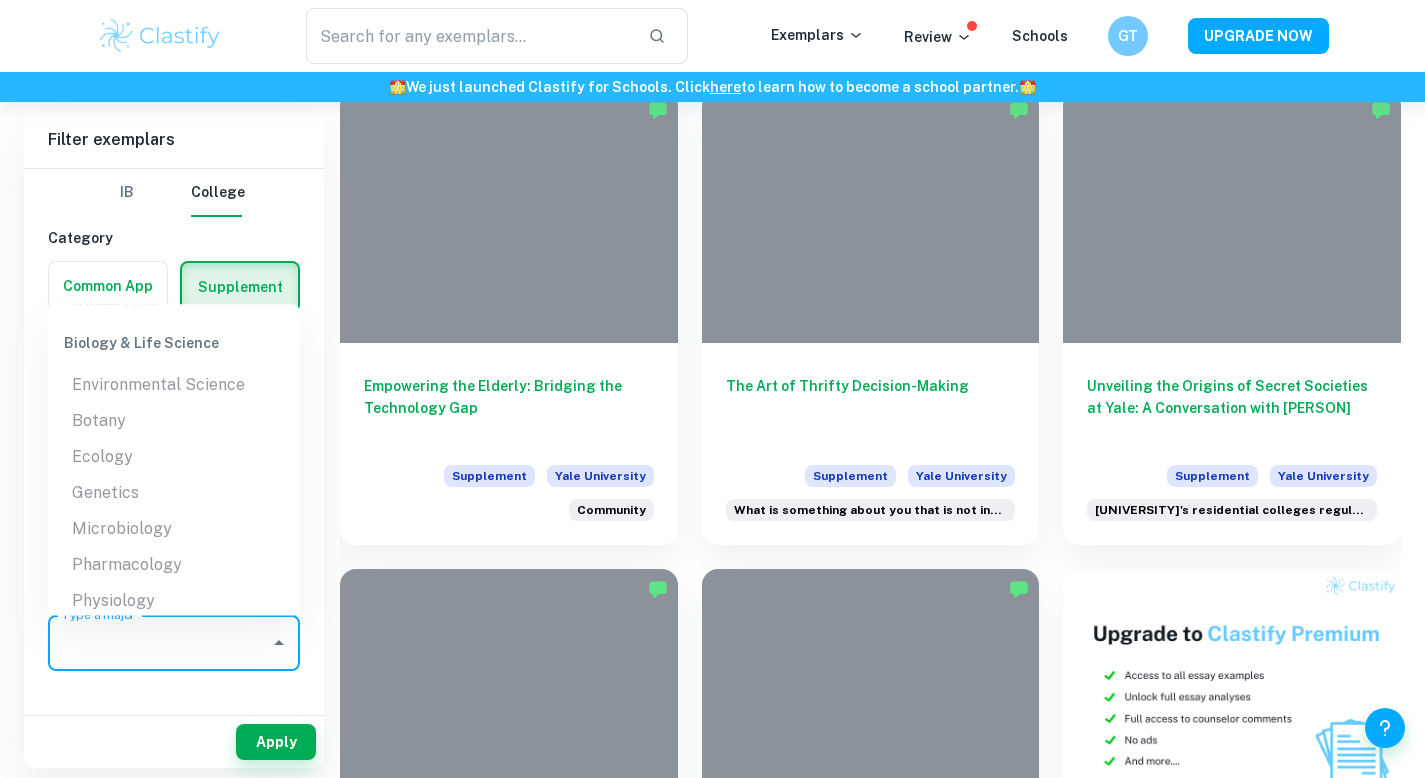 scroll, scrollTop: 3493, scrollLeft: 0, axis: vertical 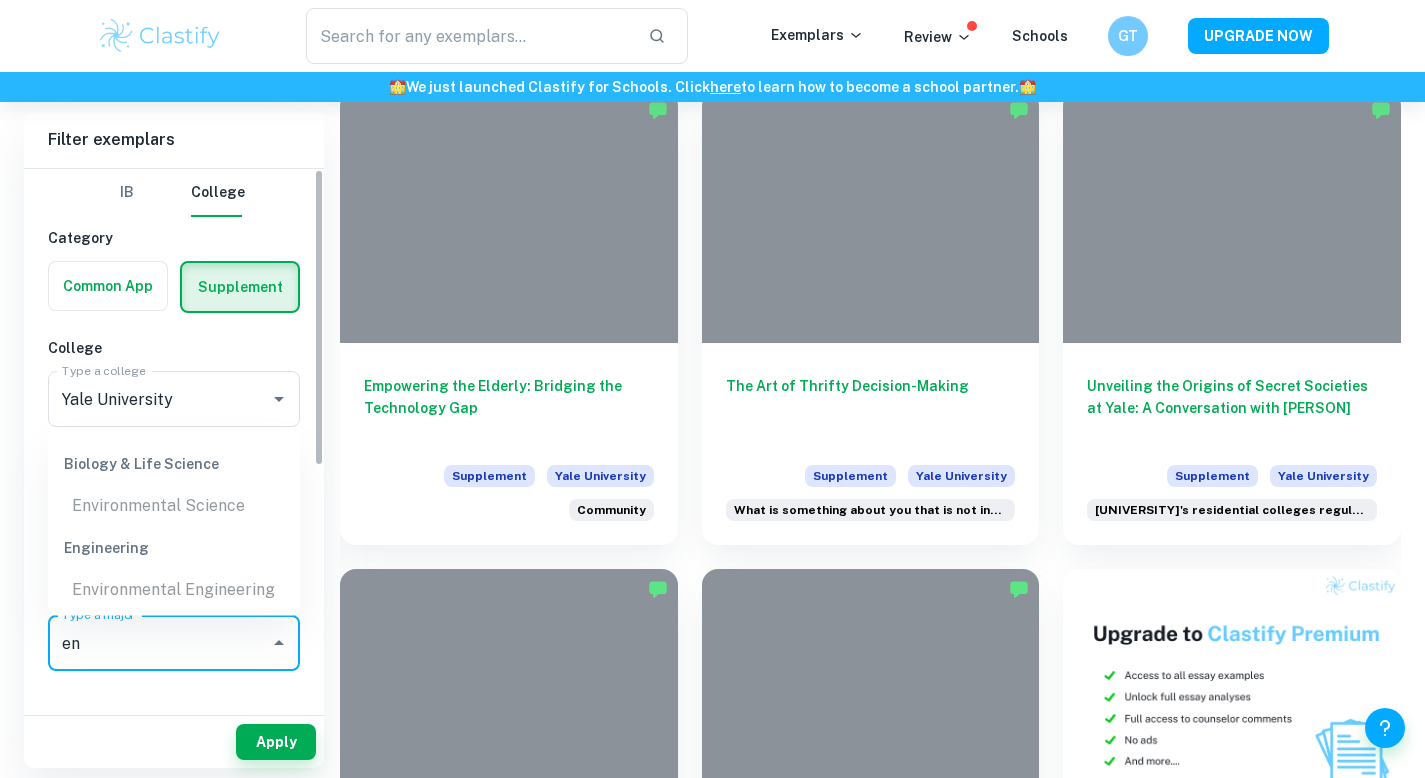 type on "e" 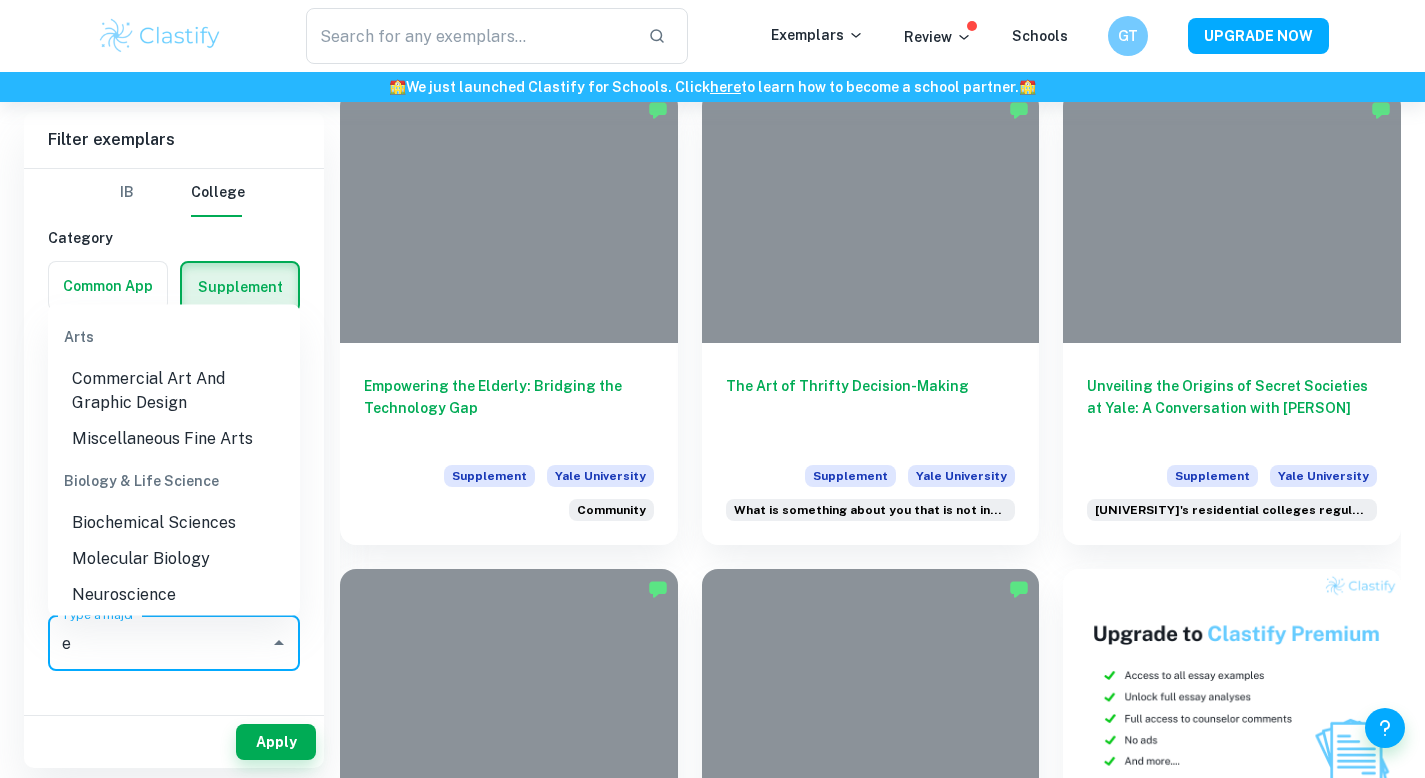 type 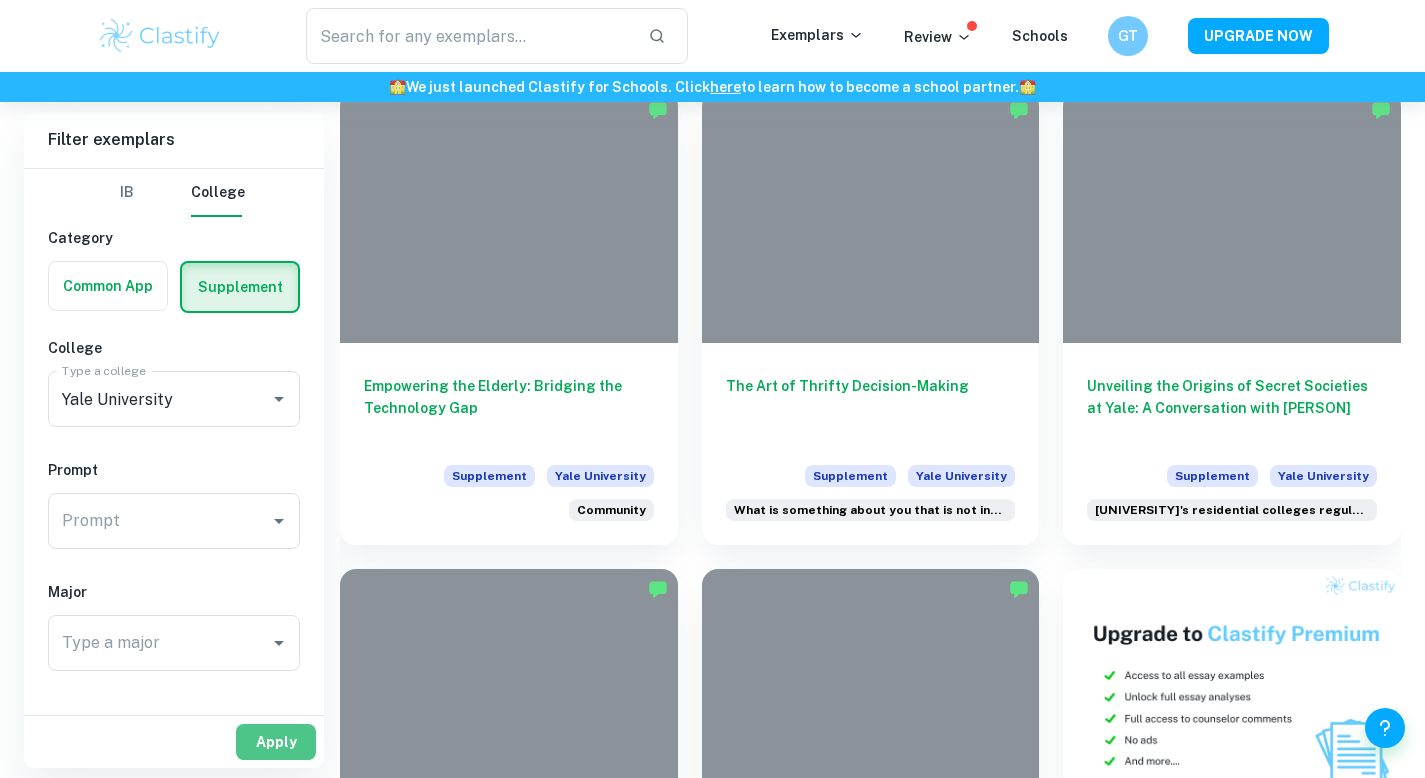 click on "Apply" at bounding box center (276, 742) 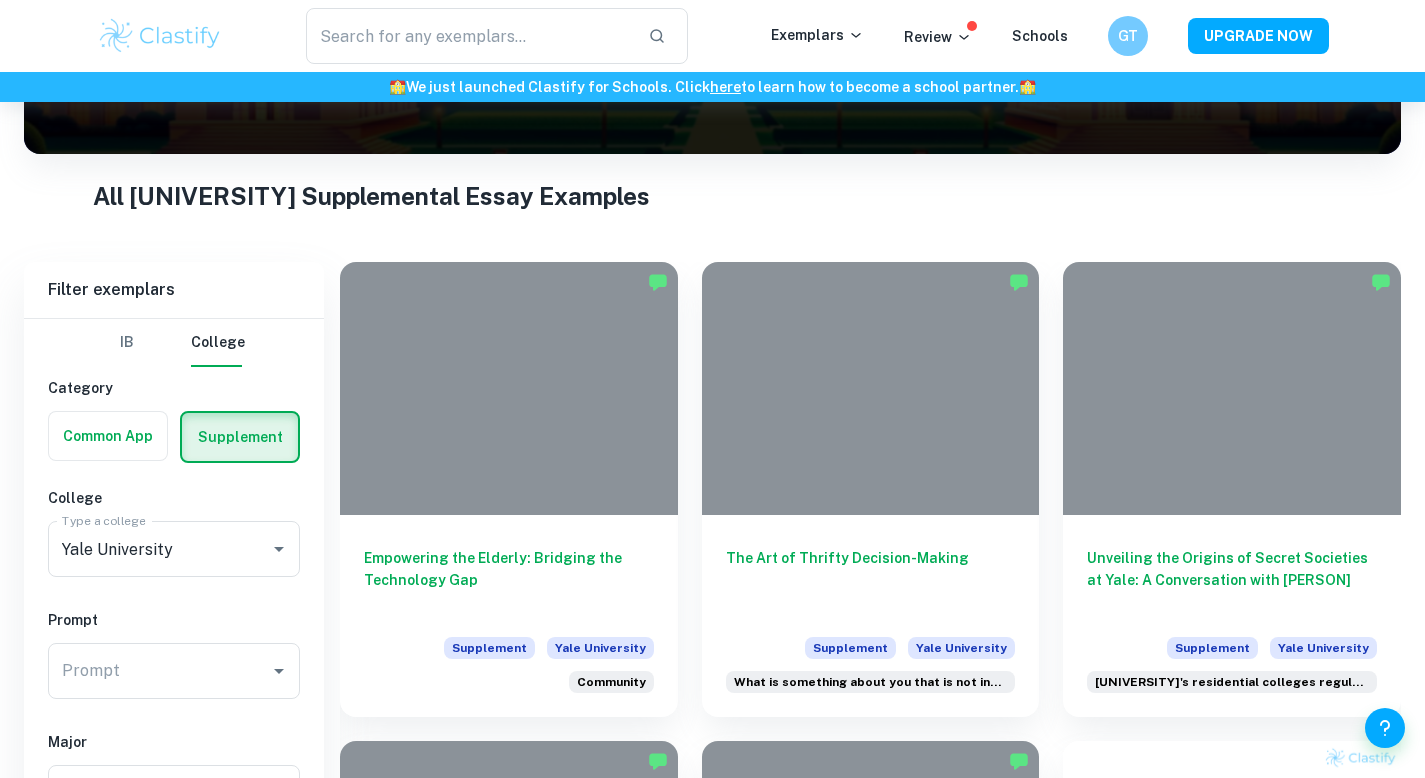 scroll, scrollTop: 486, scrollLeft: 0, axis: vertical 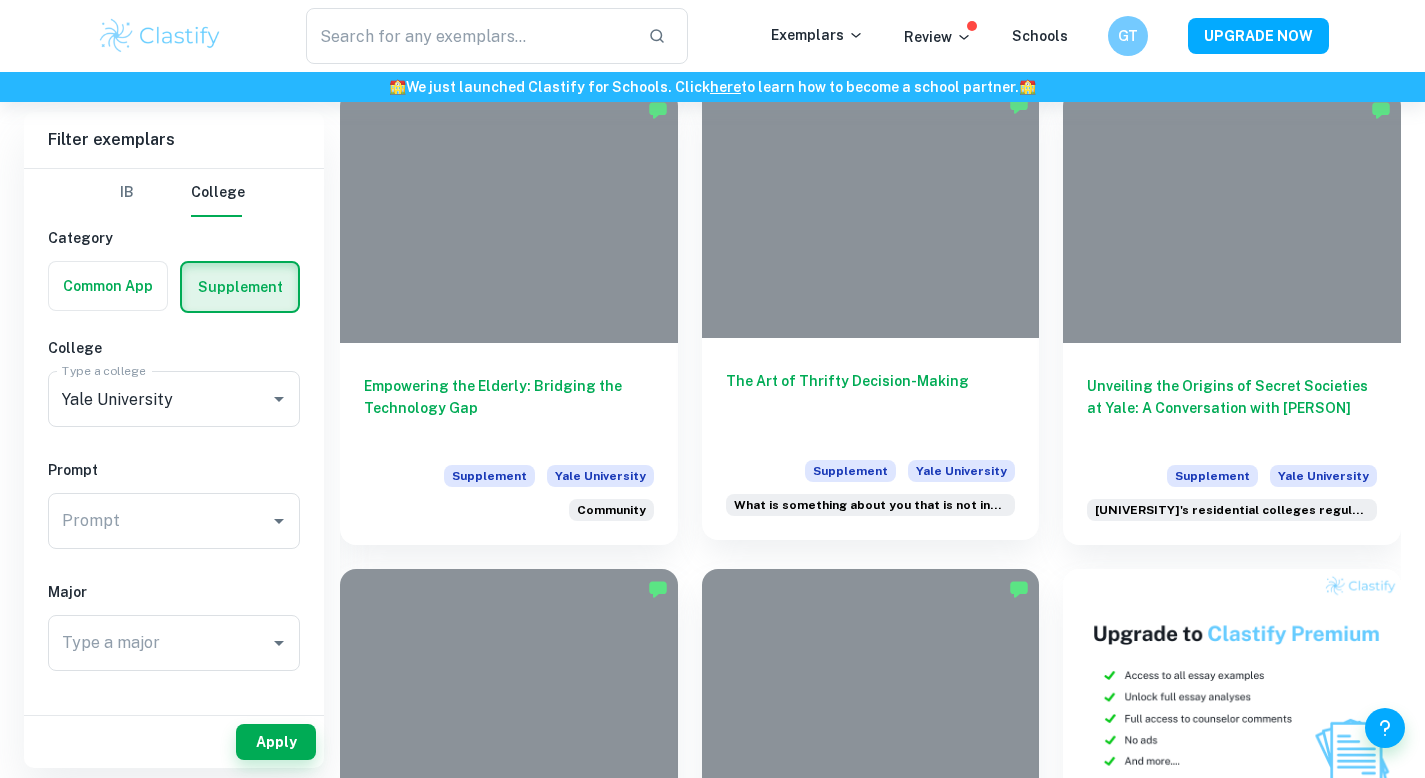 click on "The Art of Thrifty Decision-Making" at bounding box center [871, 403] 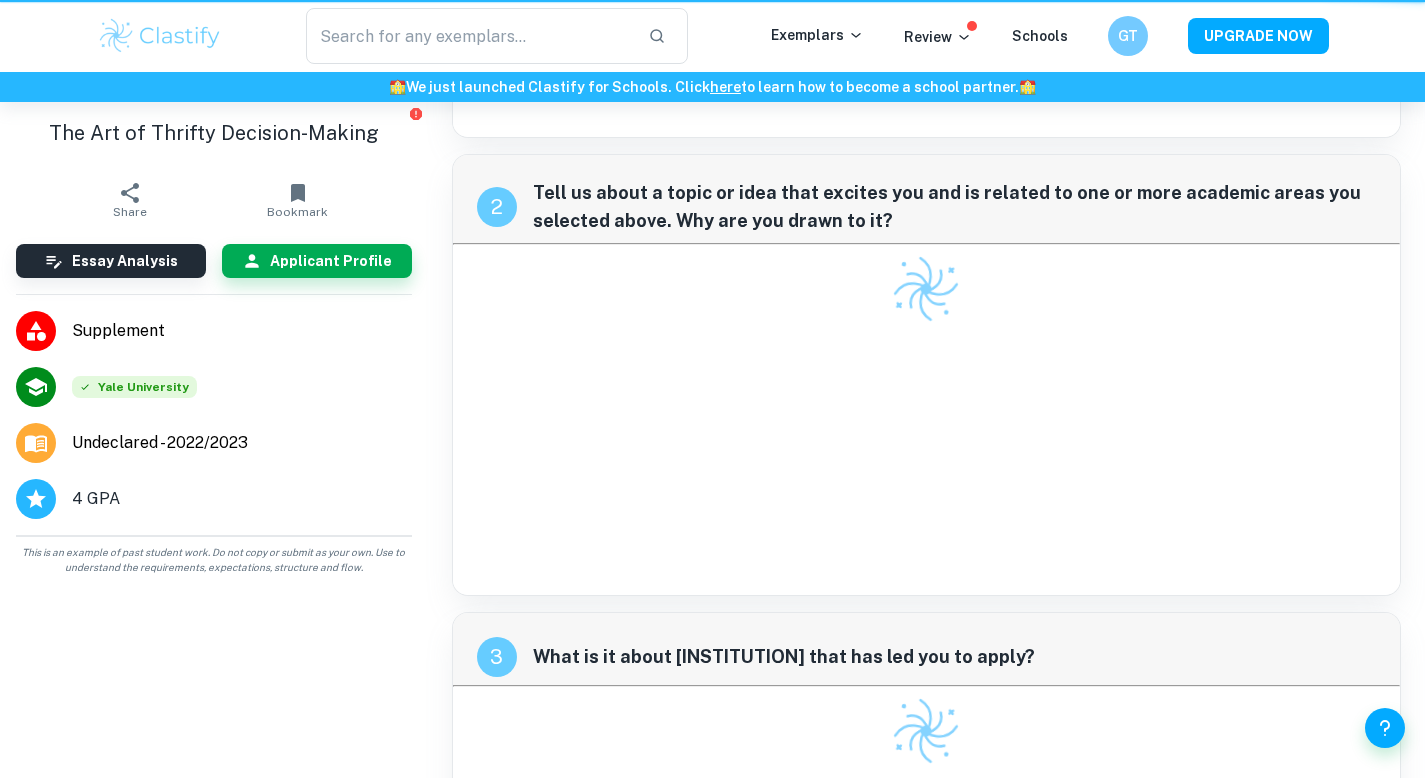 scroll, scrollTop: 0, scrollLeft: 0, axis: both 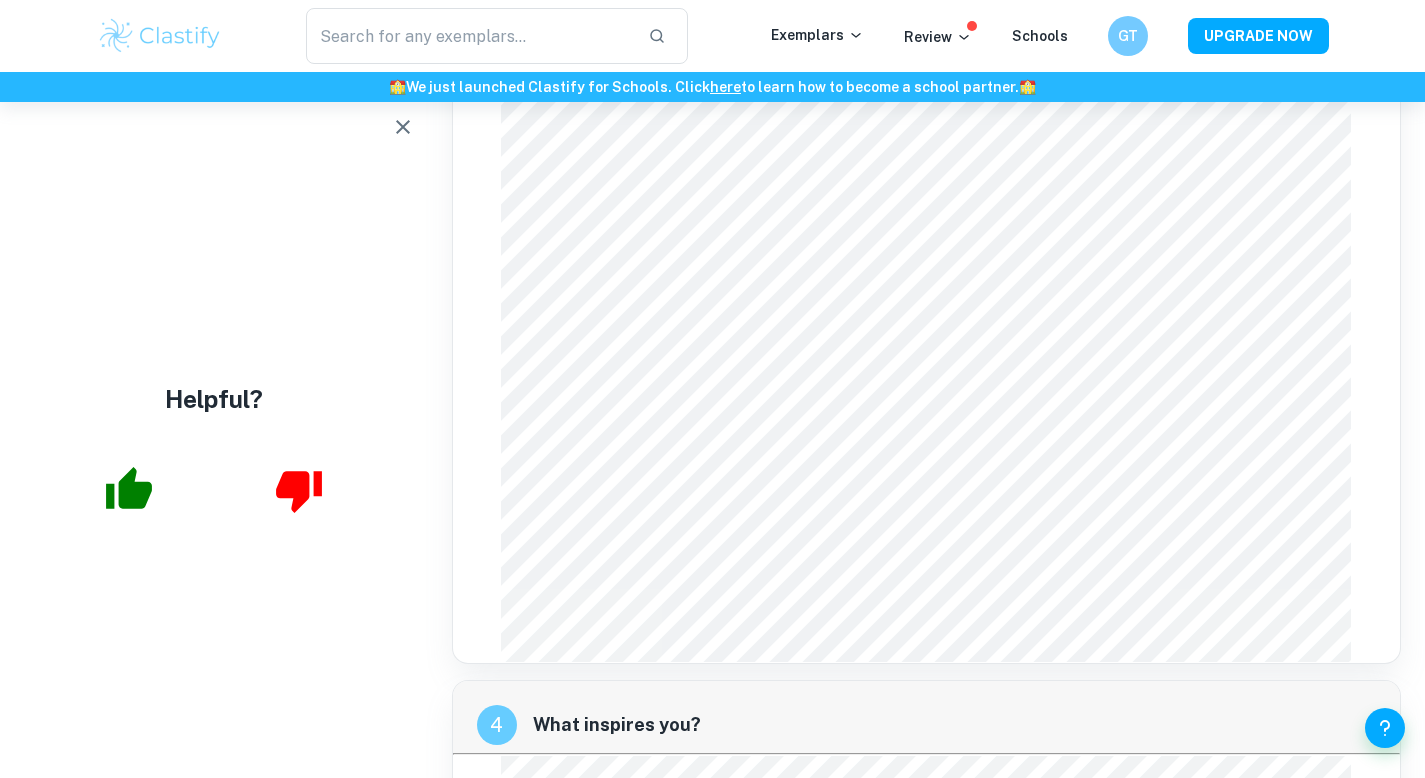 click 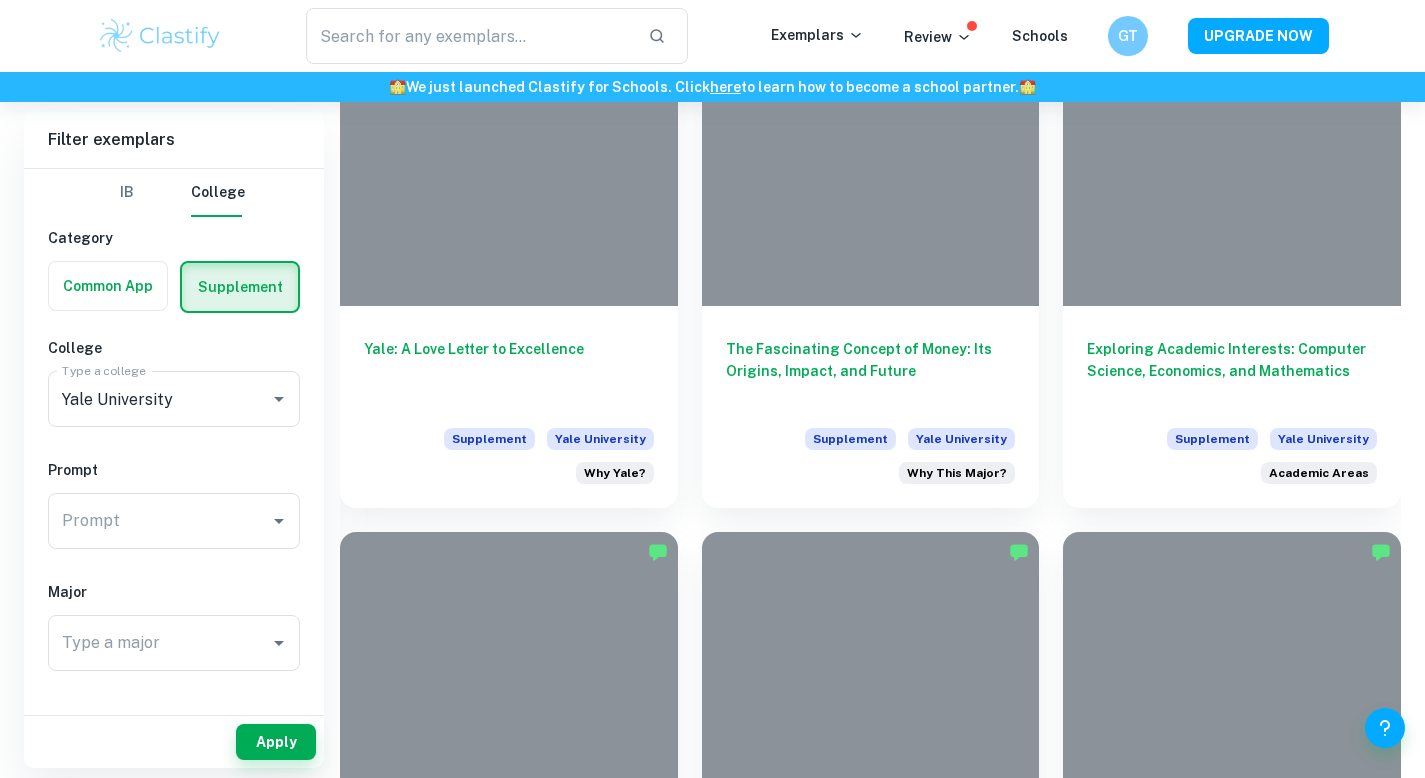 scroll, scrollTop: 486, scrollLeft: 0, axis: vertical 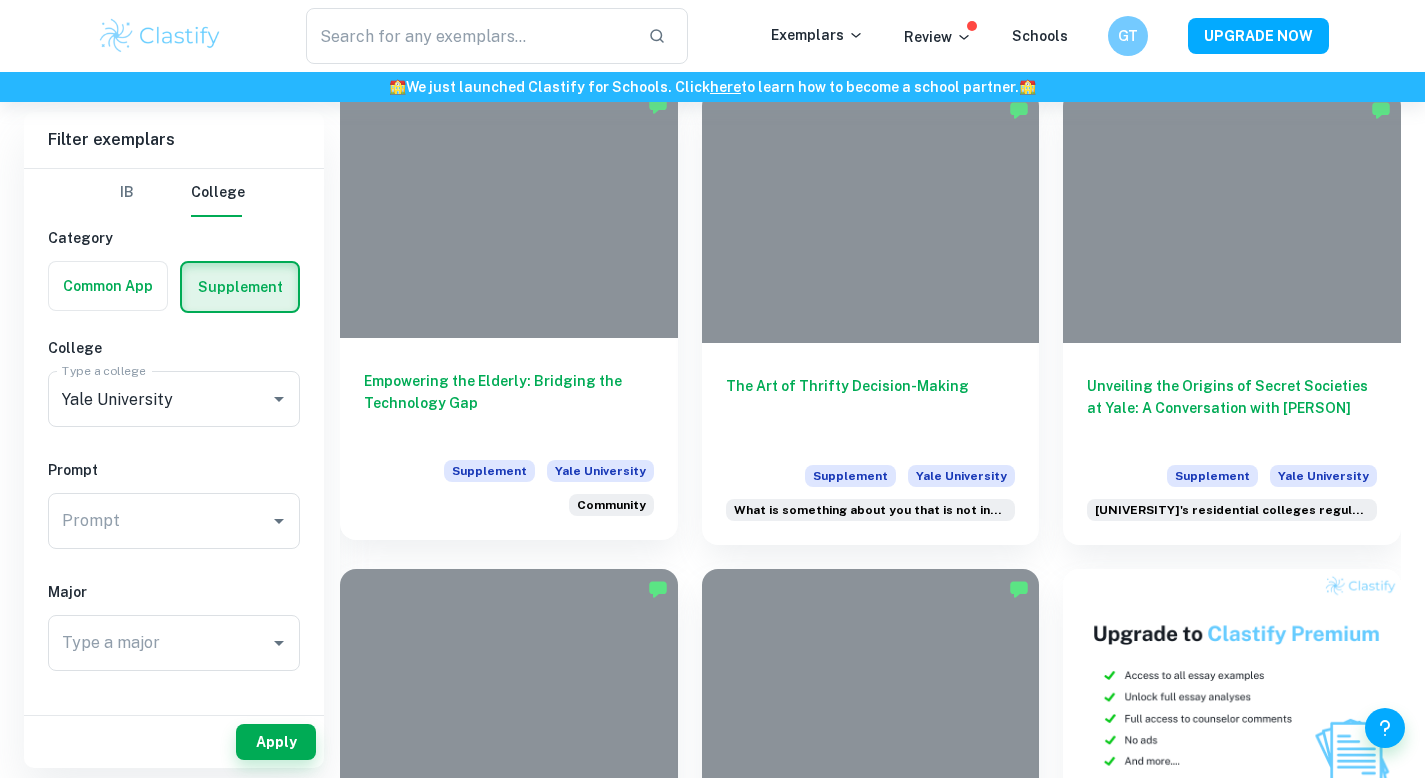 click on "Empowering the Elderly: Bridging the Technology Gap" at bounding box center [509, 403] 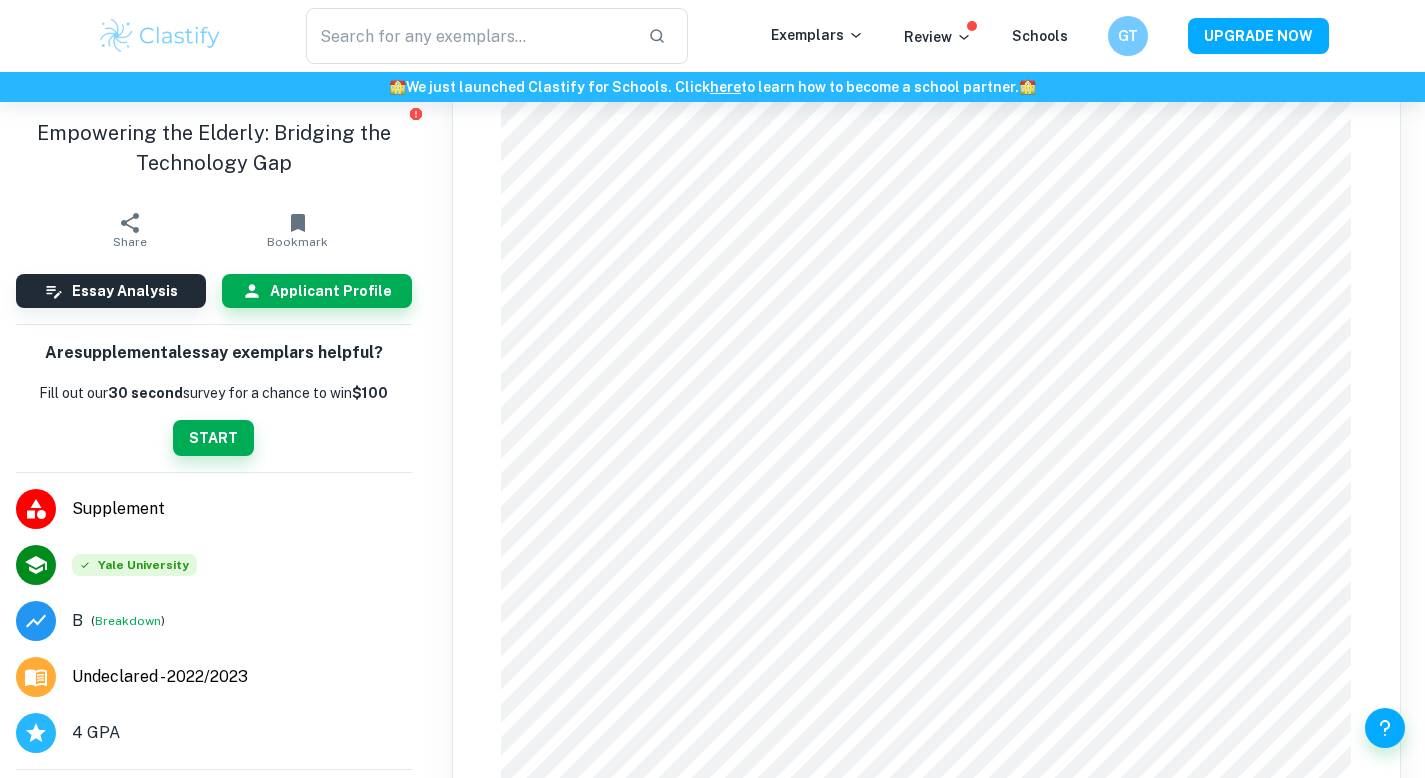 scroll, scrollTop: 2186, scrollLeft: 0, axis: vertical 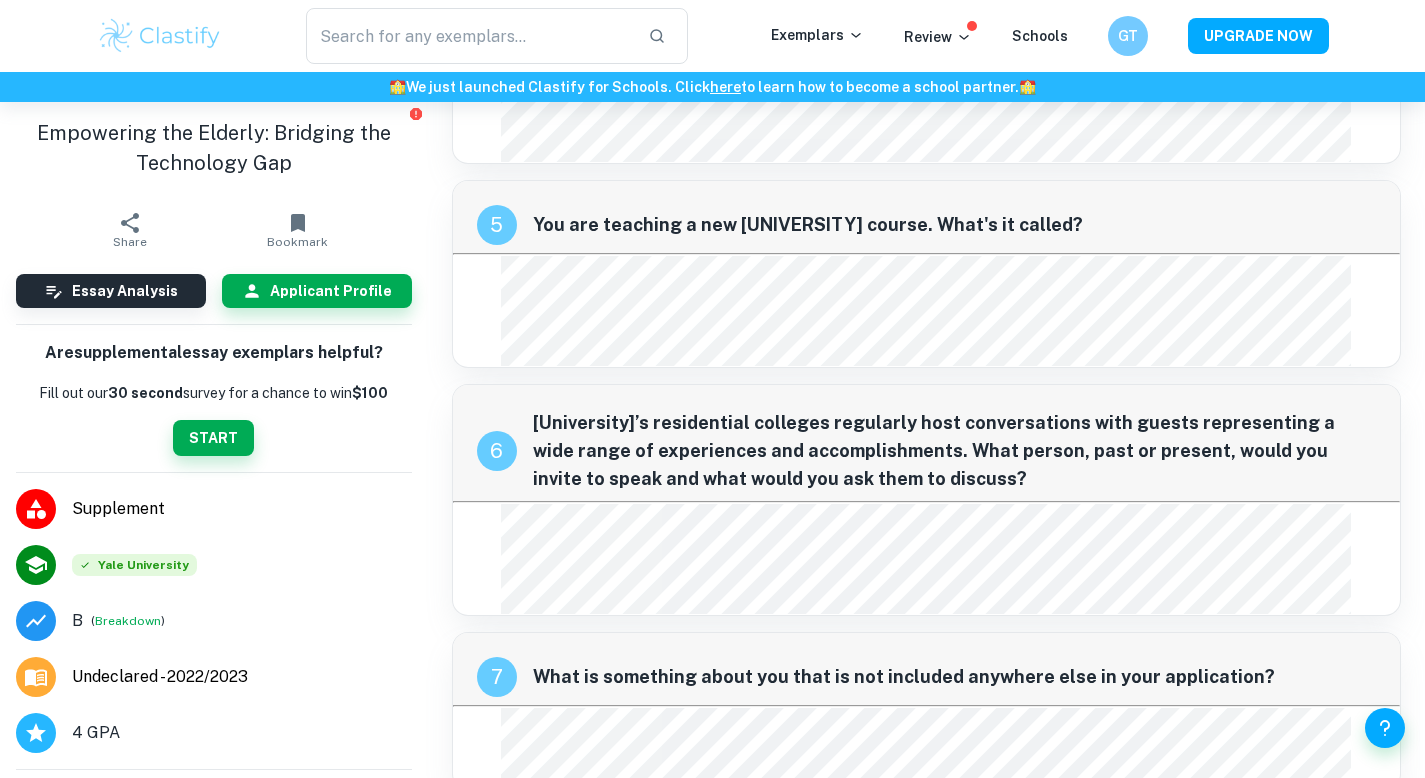 click on "1 Students at [UNIVERSITY] have time to explore their academic interests before committing to one or more major fields of study. Many students either modify their original academic direction or change their minds entirely. As of this moment, what academic areas seem to fit your interests or goals most comfortably? Please indicate up to three from the list provided. 2 Tell us about a topic or idea that excites you and is related to one or more academic areas you selected above. Why are you drawn to it?   3 What is it about [UNIVERSITY] that has led you to apply? 4 What inspires you? 5 You are teaching a new [UNIVERSITY] course. What's it called? 6 [UNIVERSITY]’s residential colleges regularly host conversations with guests representing a wide range of experiences and accomplishments. What person, past or present, would you invite to speak and what would you ask them to discuss? 7 What is something about you that is not included anywhere else in your application? 8" at bounding box center (927, 22) 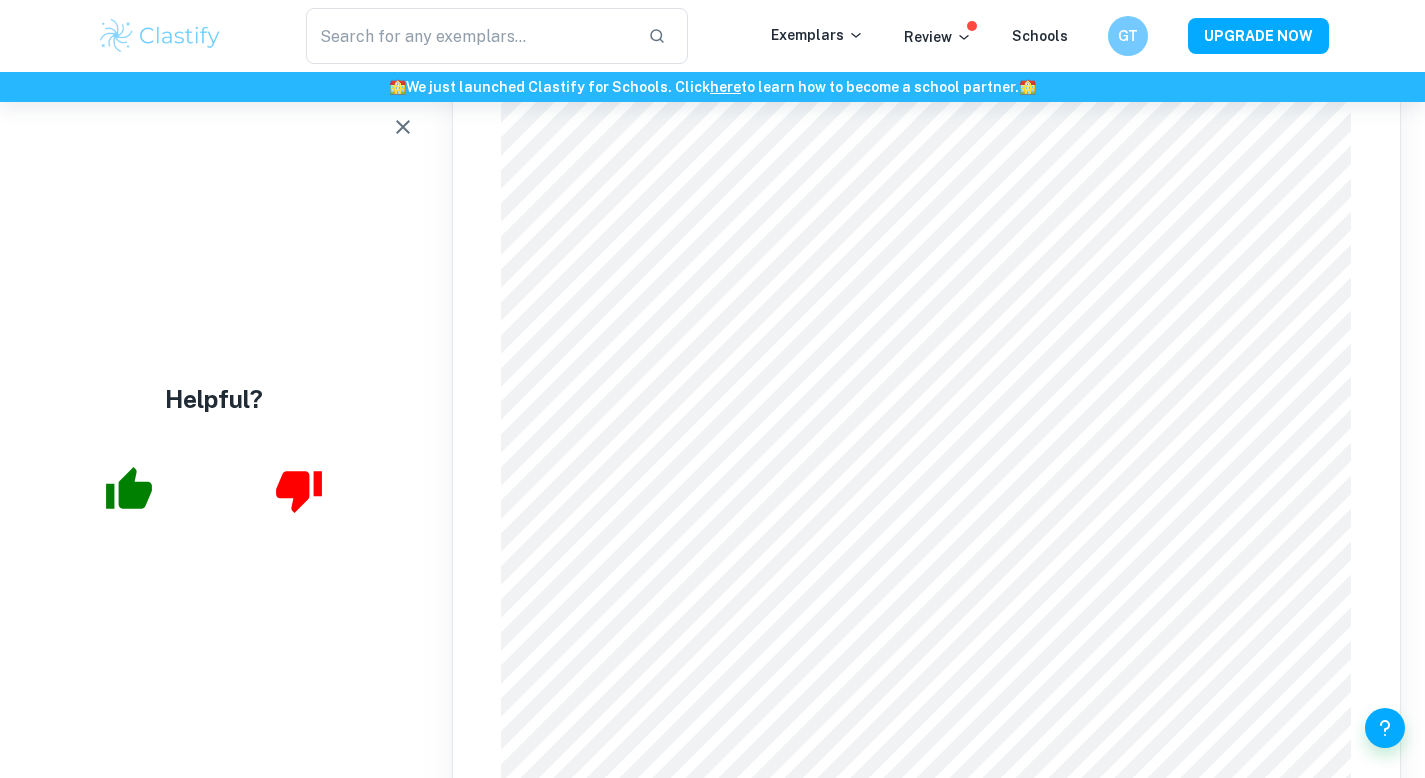 scroll, scrollTop: 1216, scrollLeft: 0, axis: vertical 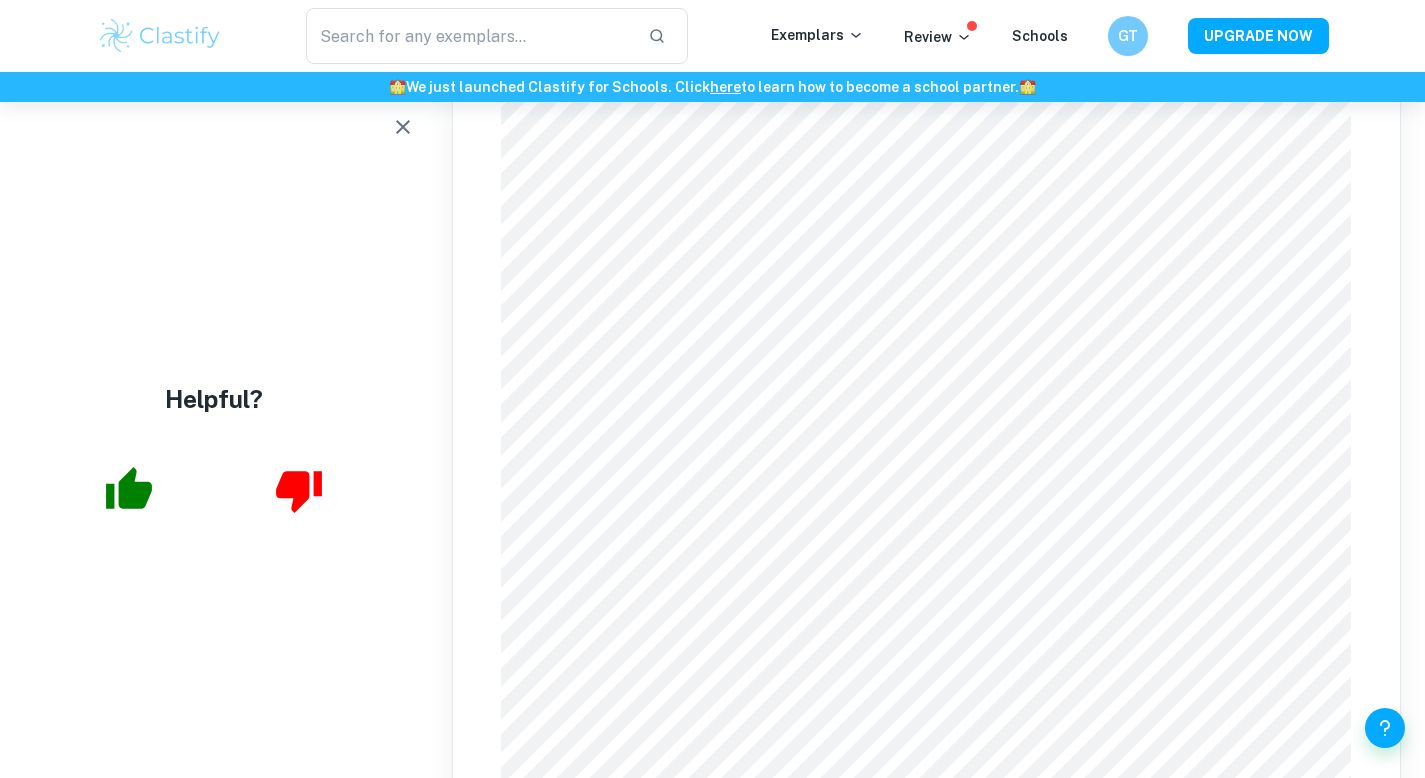 drag, startPoint x: 1418, startPoint y: 274, endPoint x: 1418, endPoint y: 204, distance: 70 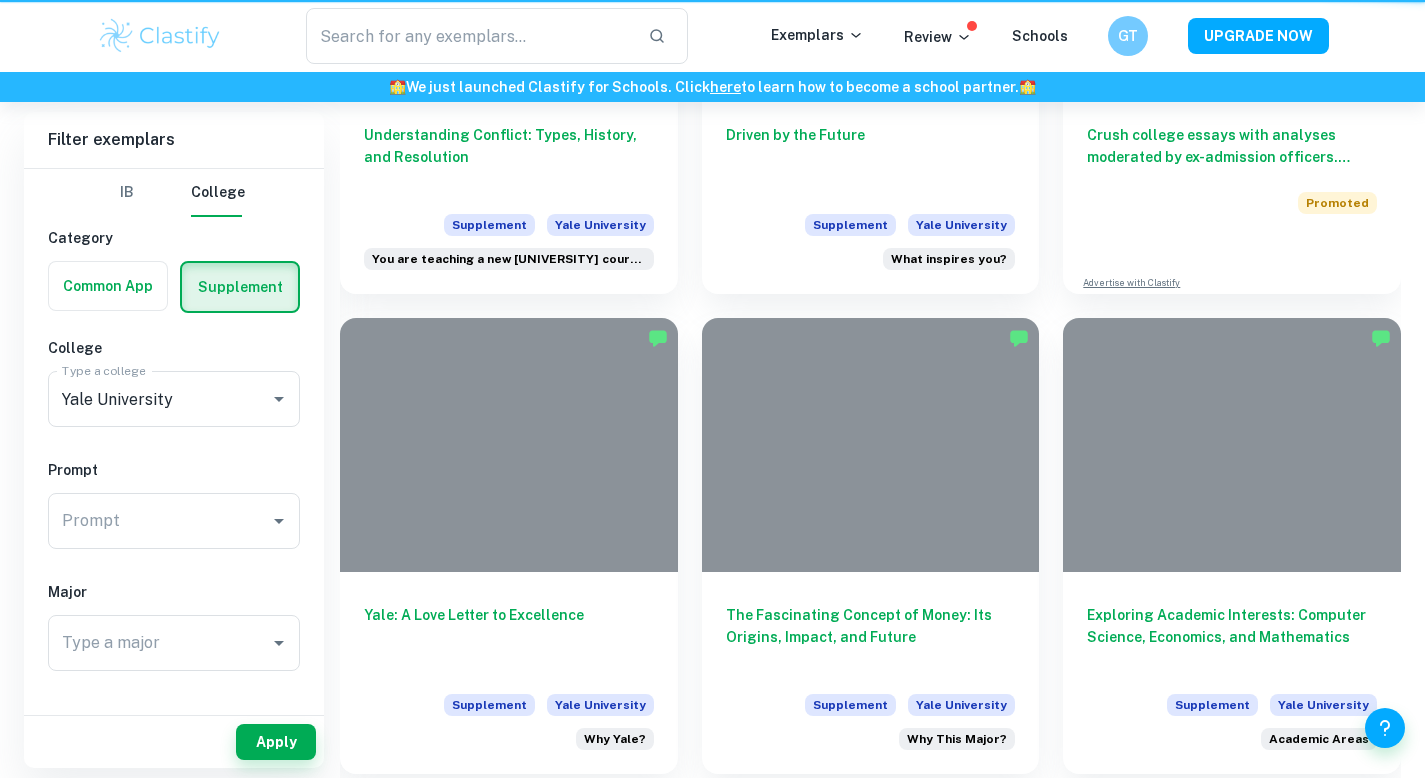 scroll, scrollTop: 486, scrollLeft: 0, axis: vertical 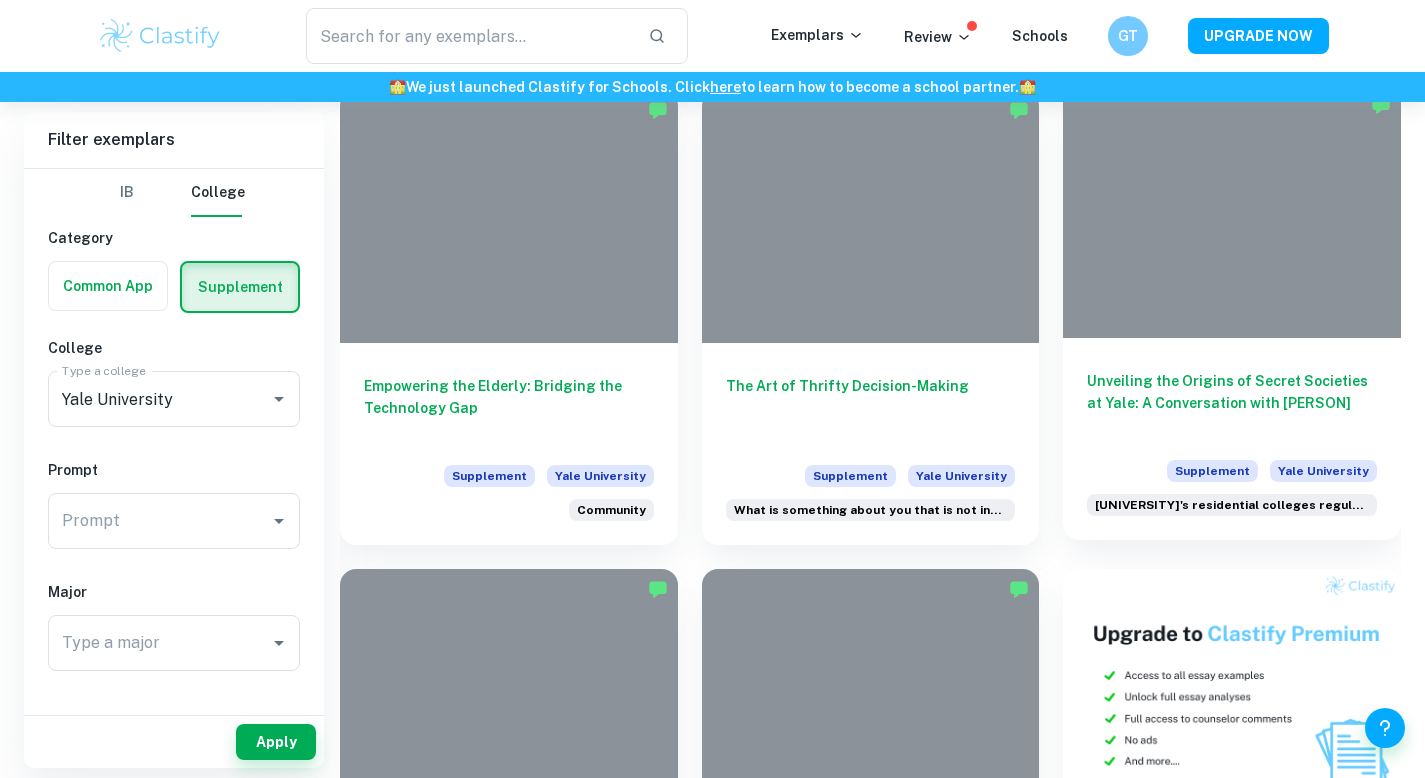 click on "Unveiling the Origins of Secret Societies at Yale: A Conversation with [PERSON]" at bounding box center [1232, 403] 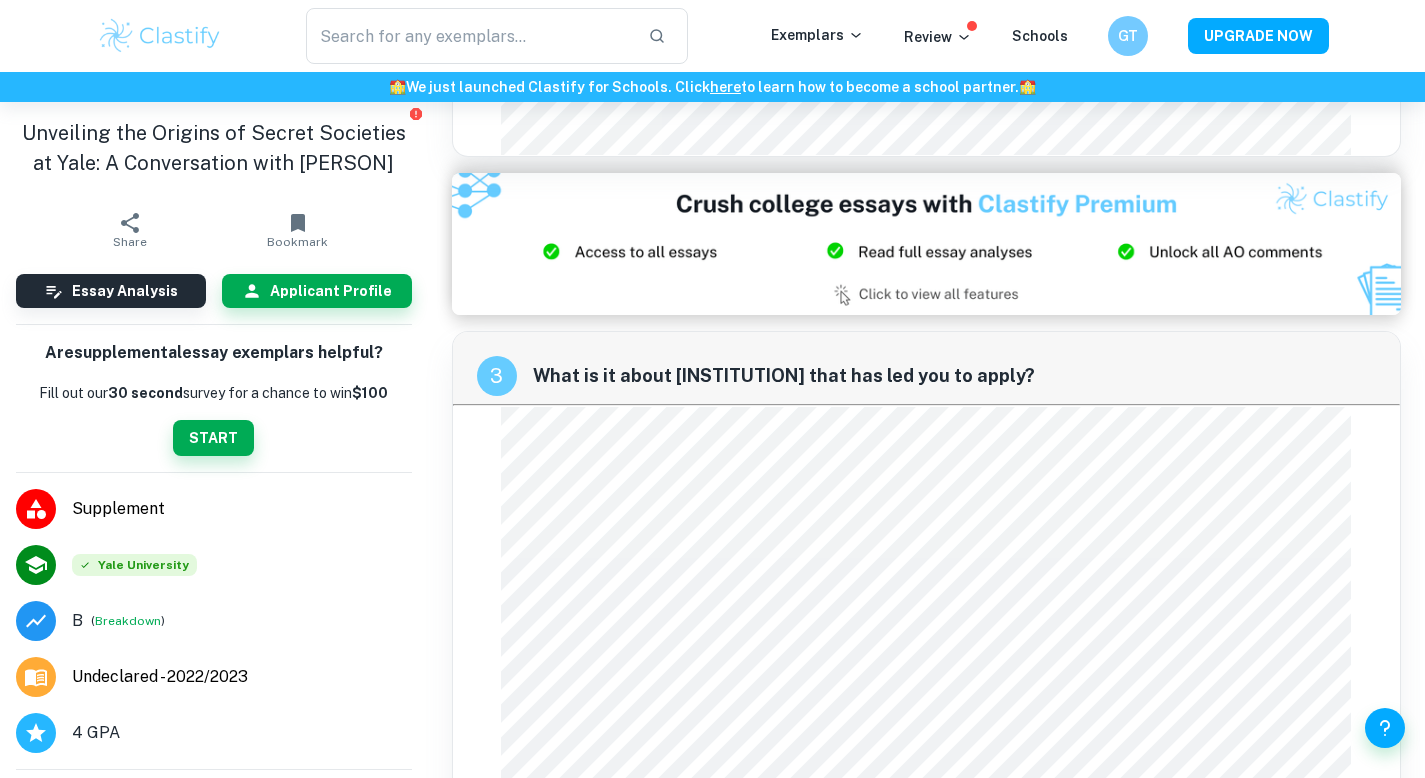 scroll, scrollTop: 1117, scrollLeft: 0, axis: vertical 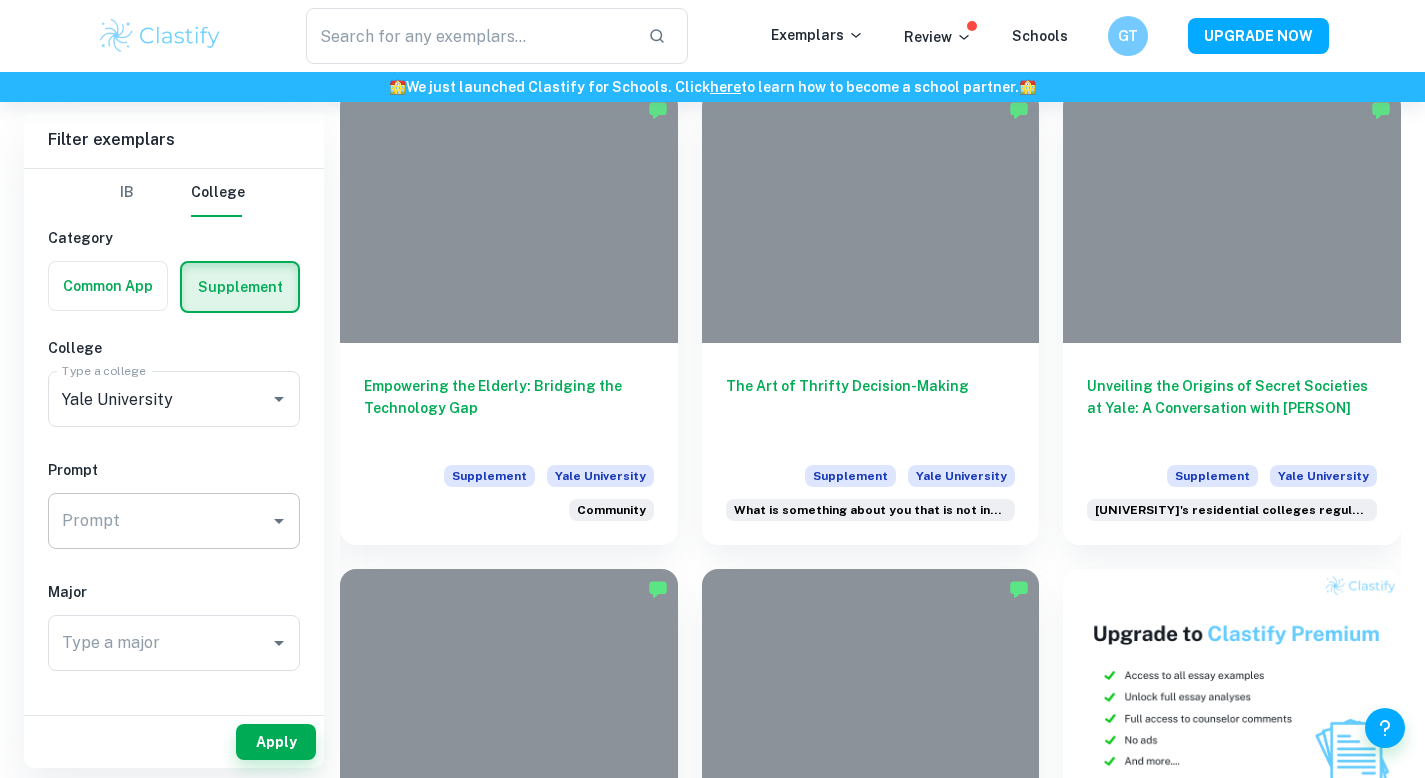 click on "Prompt" at bounding box center [159, 521] 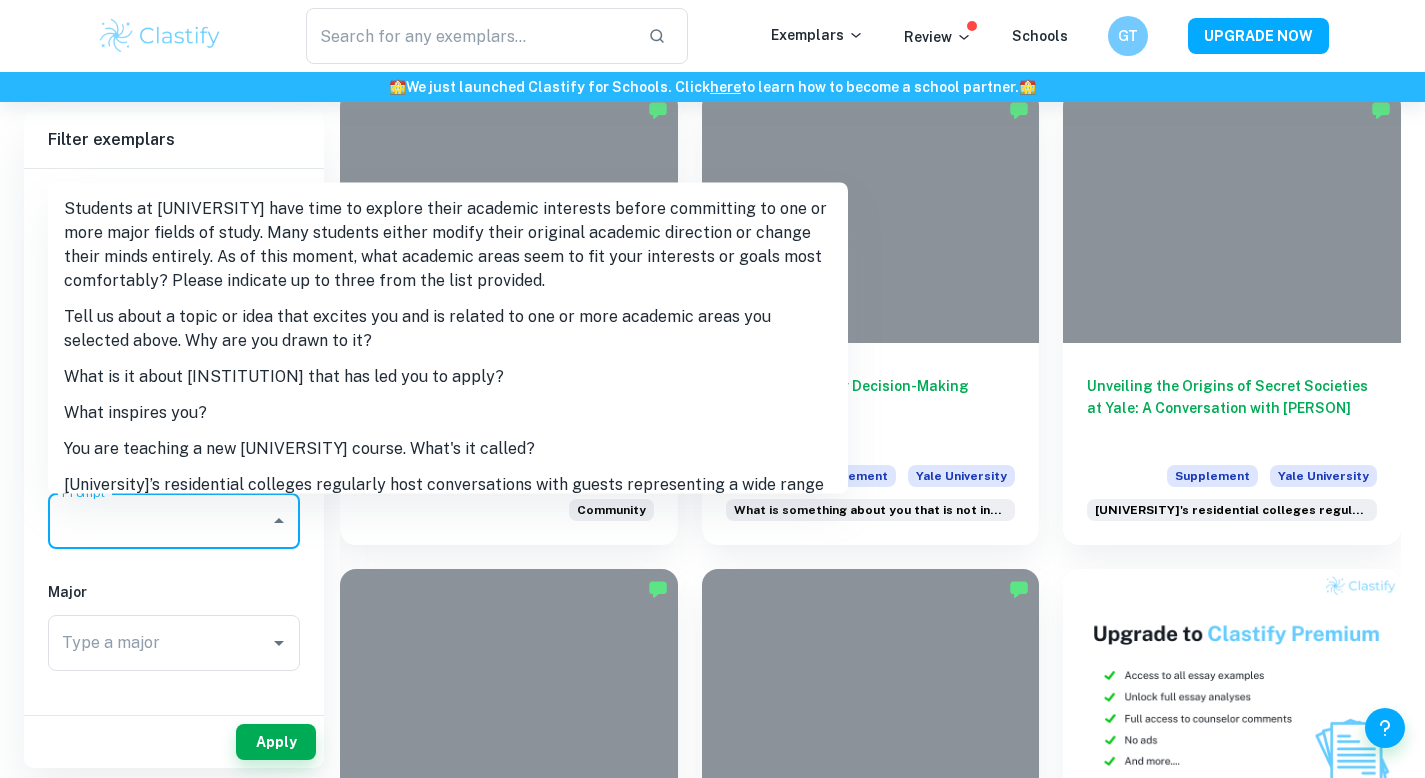 click on "What inspires you?" at bounding box center [448, 412] 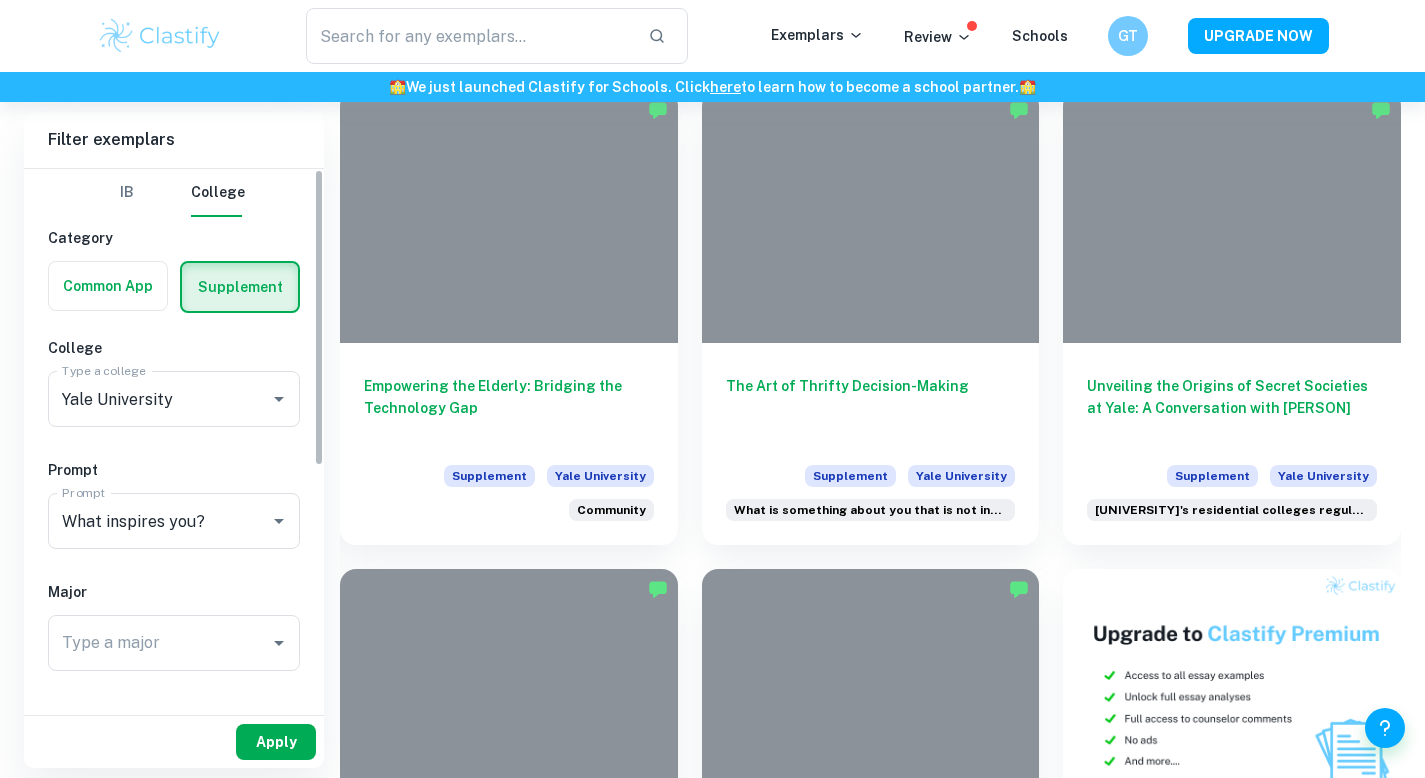 click on "Apply" at bounding box center [276, 742] 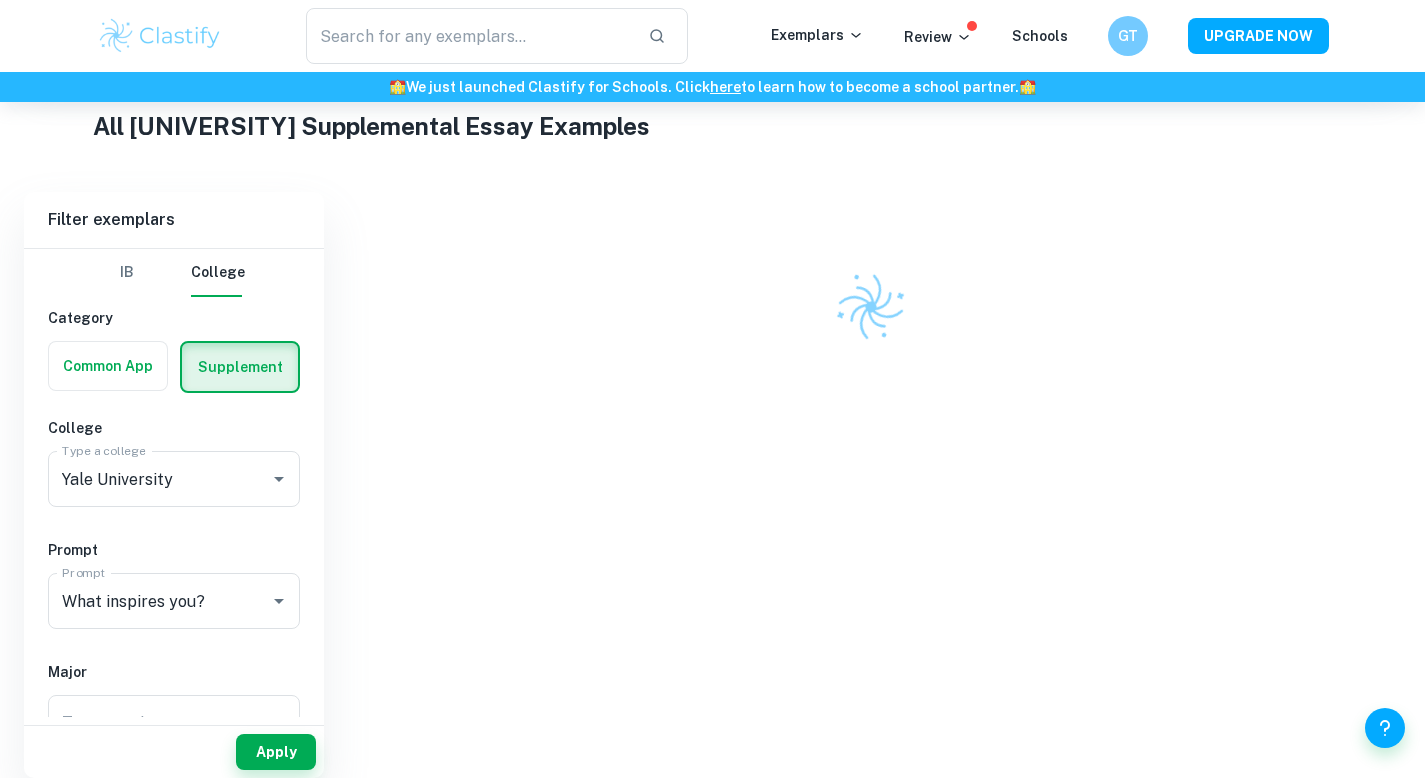 scroll, scrollTop: 486, scrollLeft: 0, axis: vertical 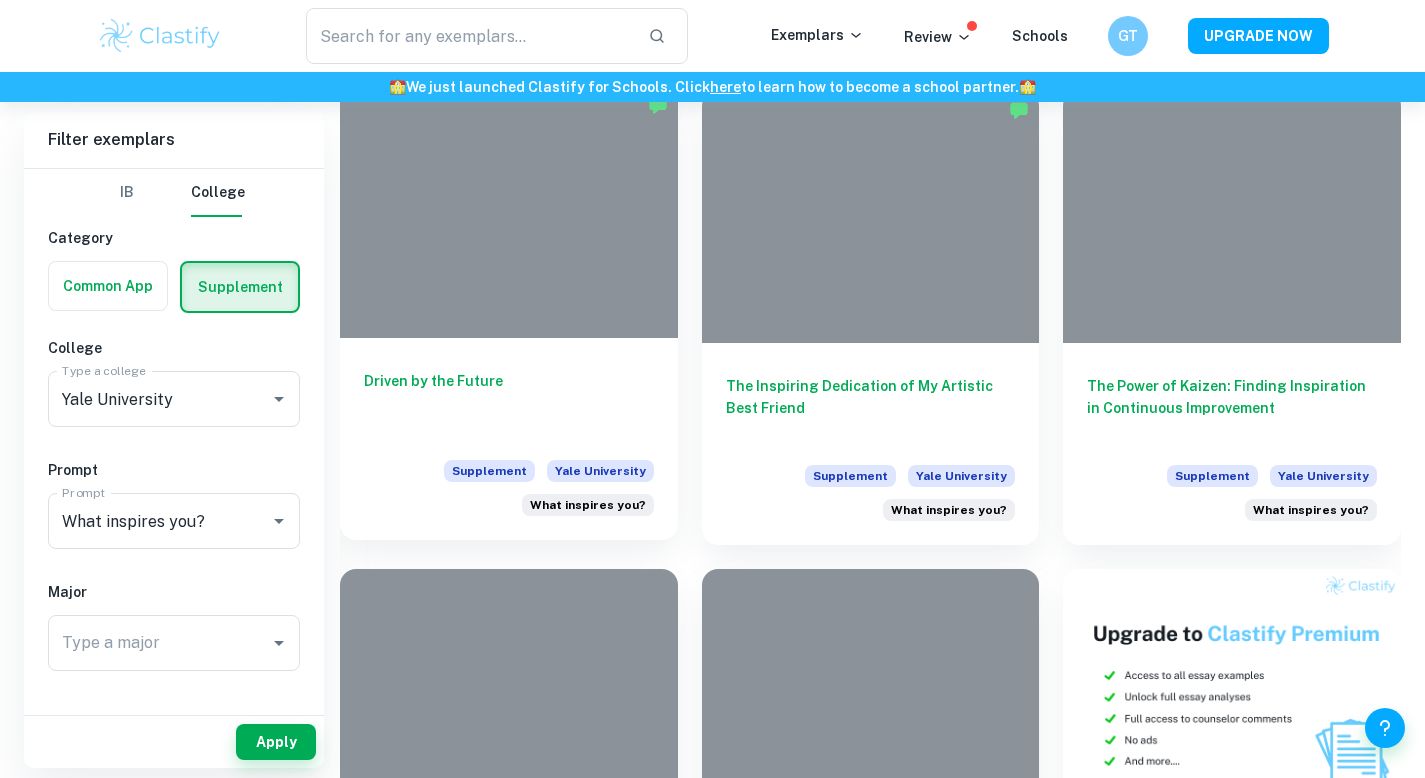 click on "Driven by the Future" at bounding box center [509, 403] 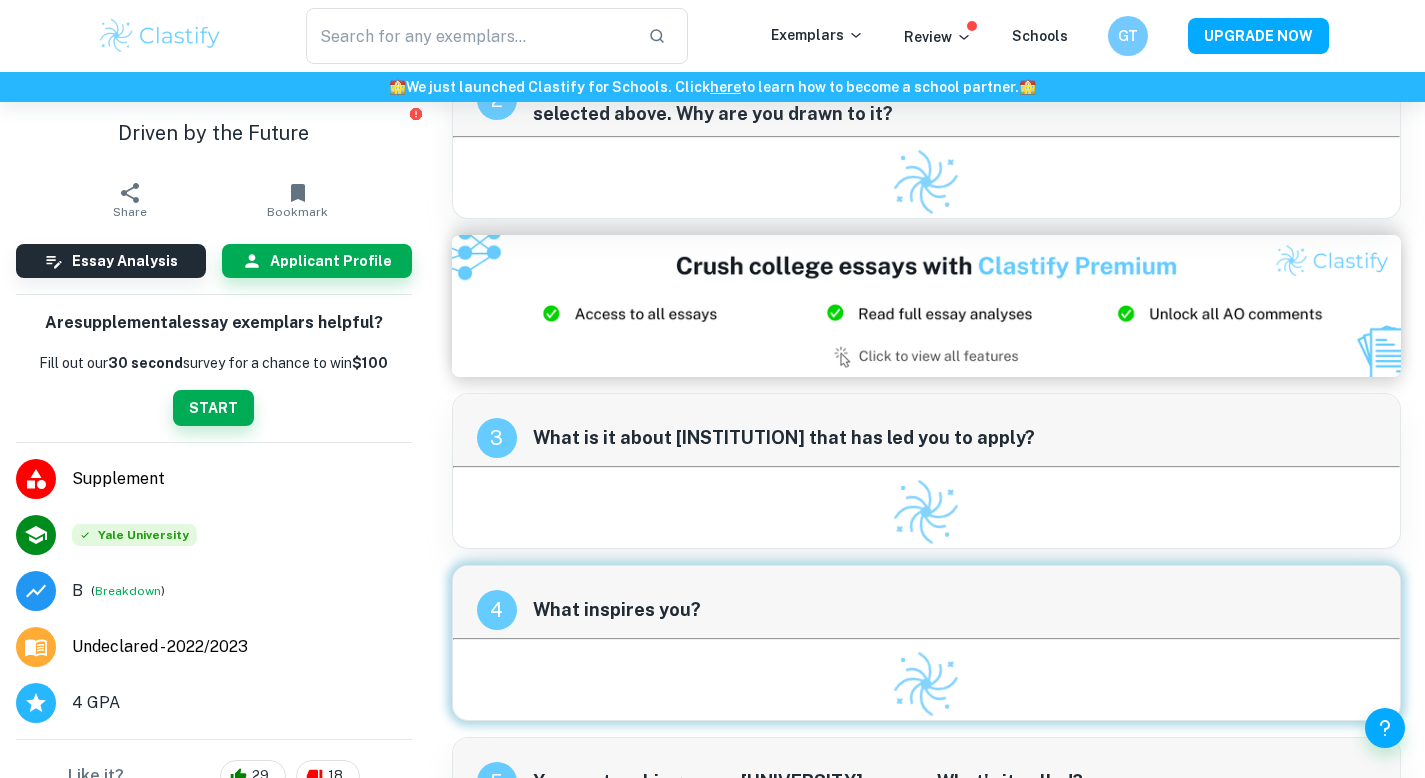 scroll, scrollTop: 385, scrollLeft: 0, axis: vertical 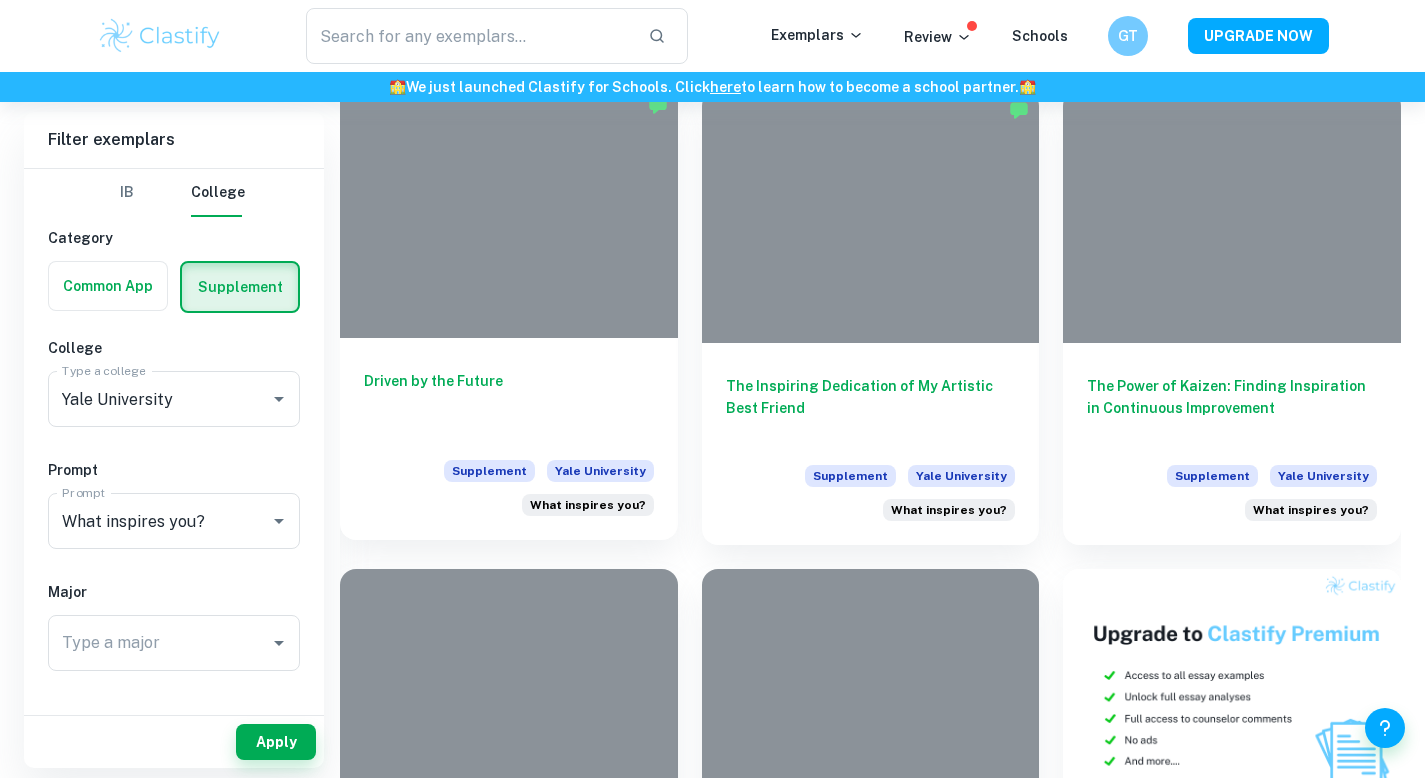 click on "Driven by the Future" at bounding box center (509, 403) 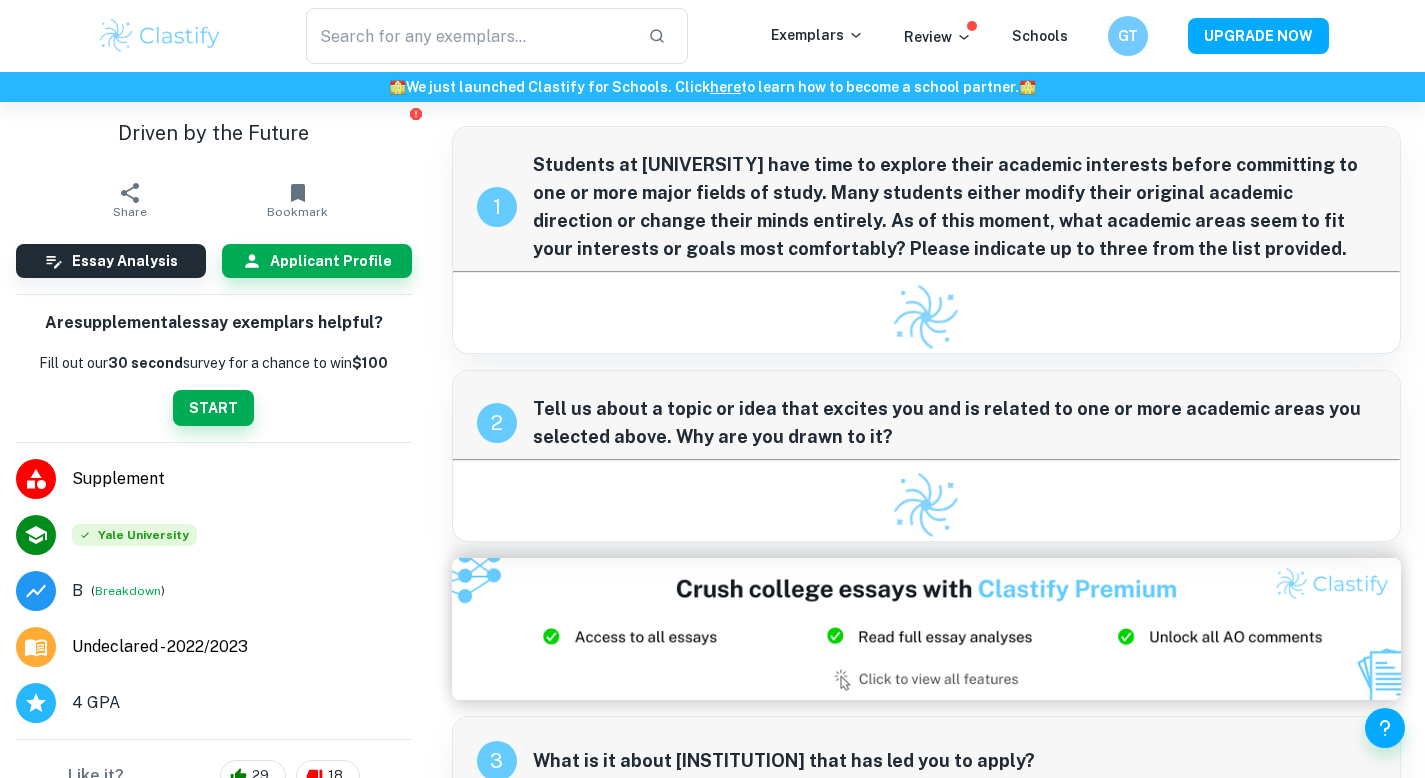 scroll, scrollTop: 385, scrollLeft: 0, axis: vertical 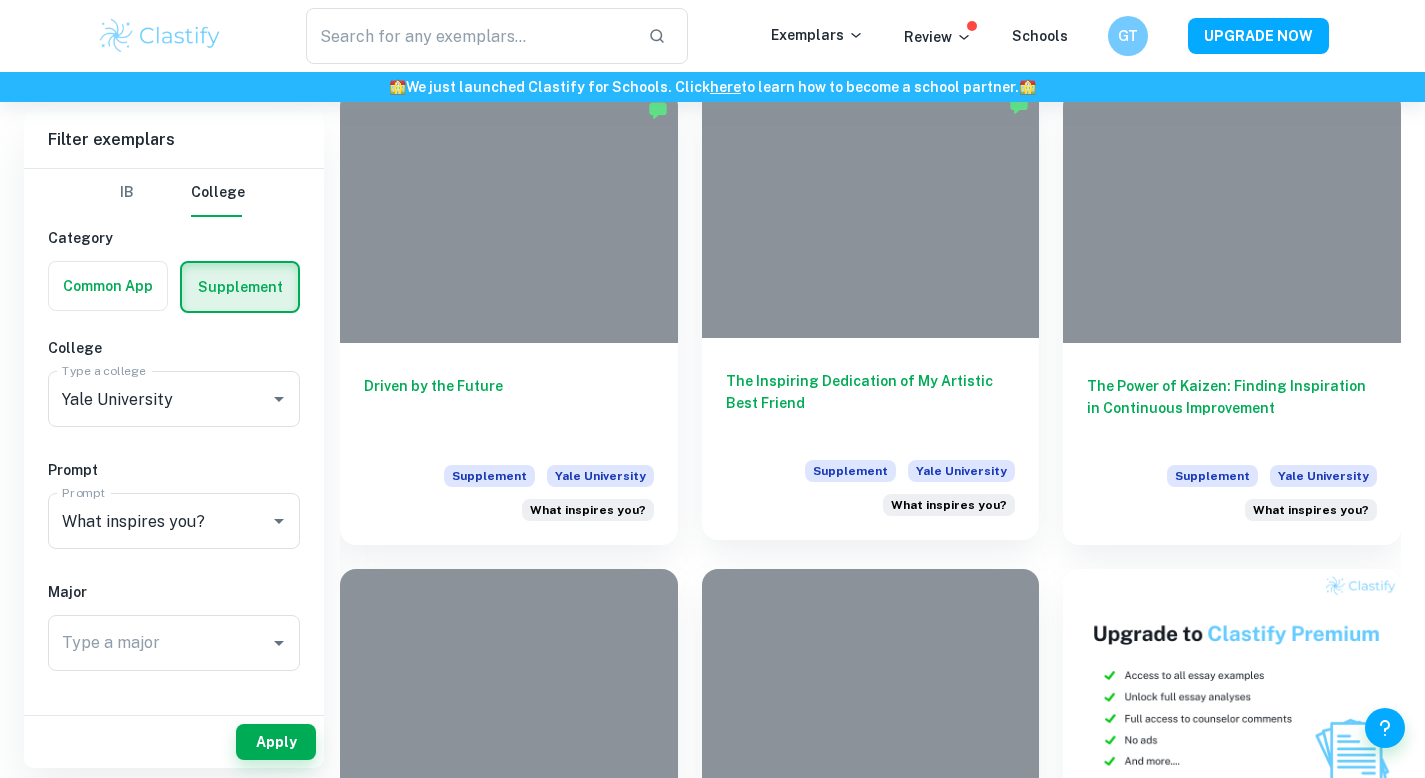 click on "The Inspiring Dedication of My Artistic Best Friend" at bounding box center [871, 403] 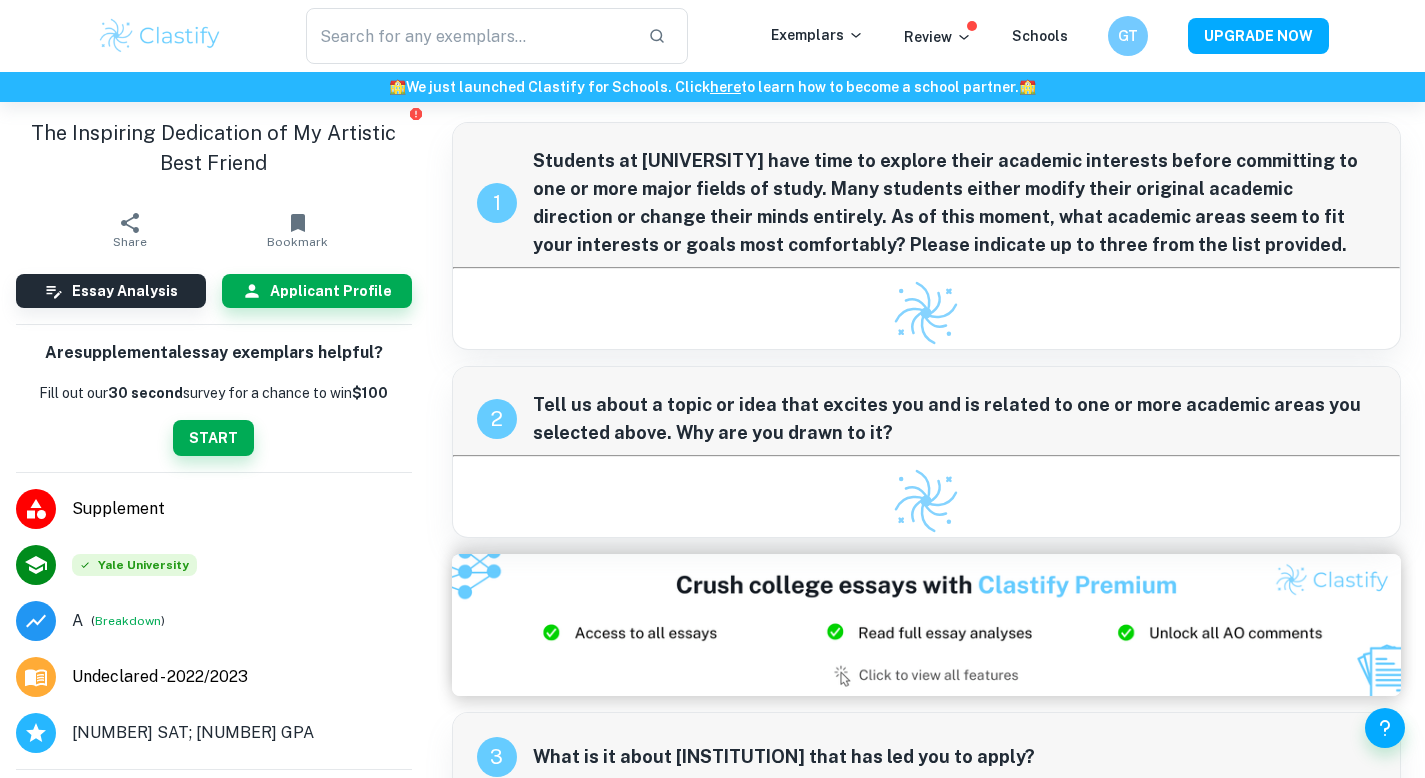 scroll, scrollTop: 385, scrollLeft: 0, axis: vertical 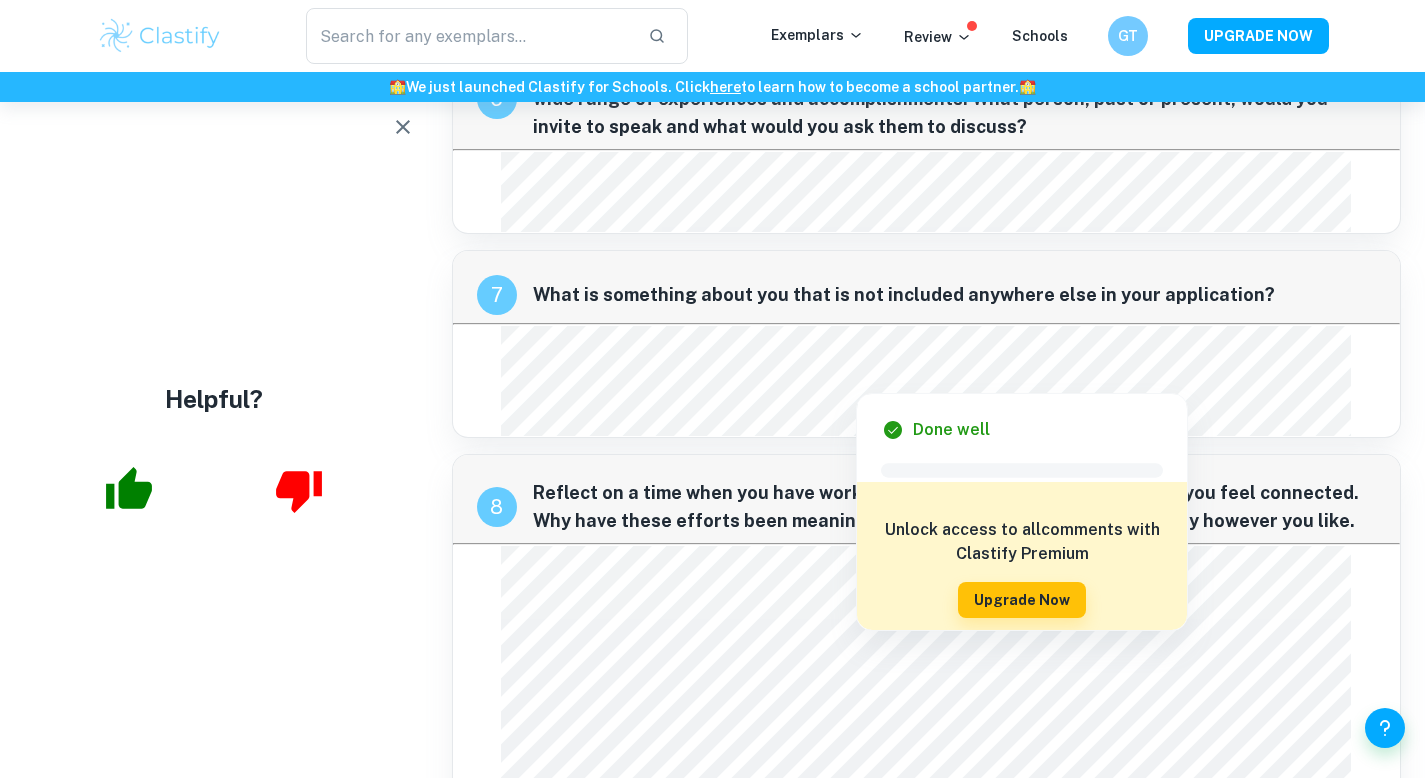 click 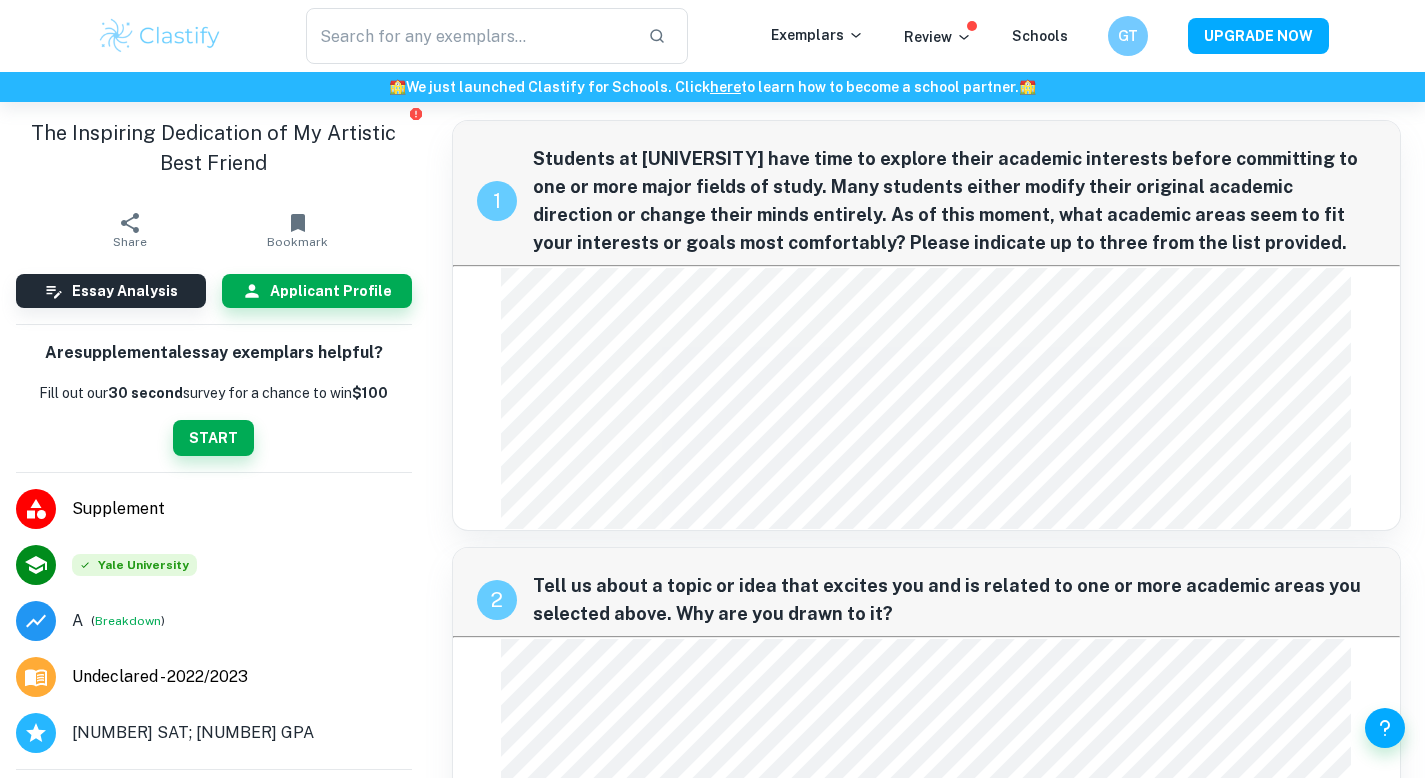 scroll, scrollTop: 0, scrollLeft: 0, axis: both 